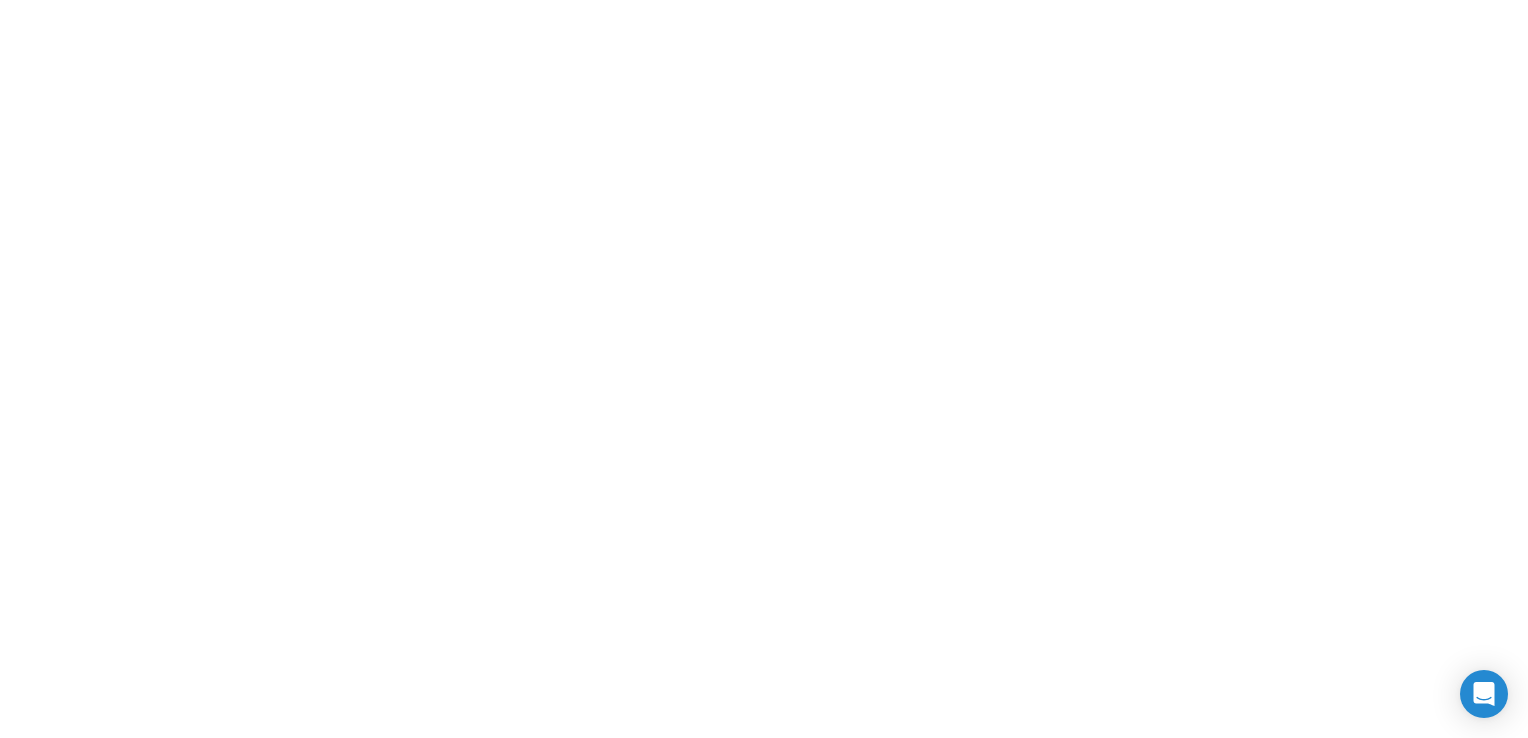 scroll, scrollTop: 0, scrollLeft: 0, axis: both 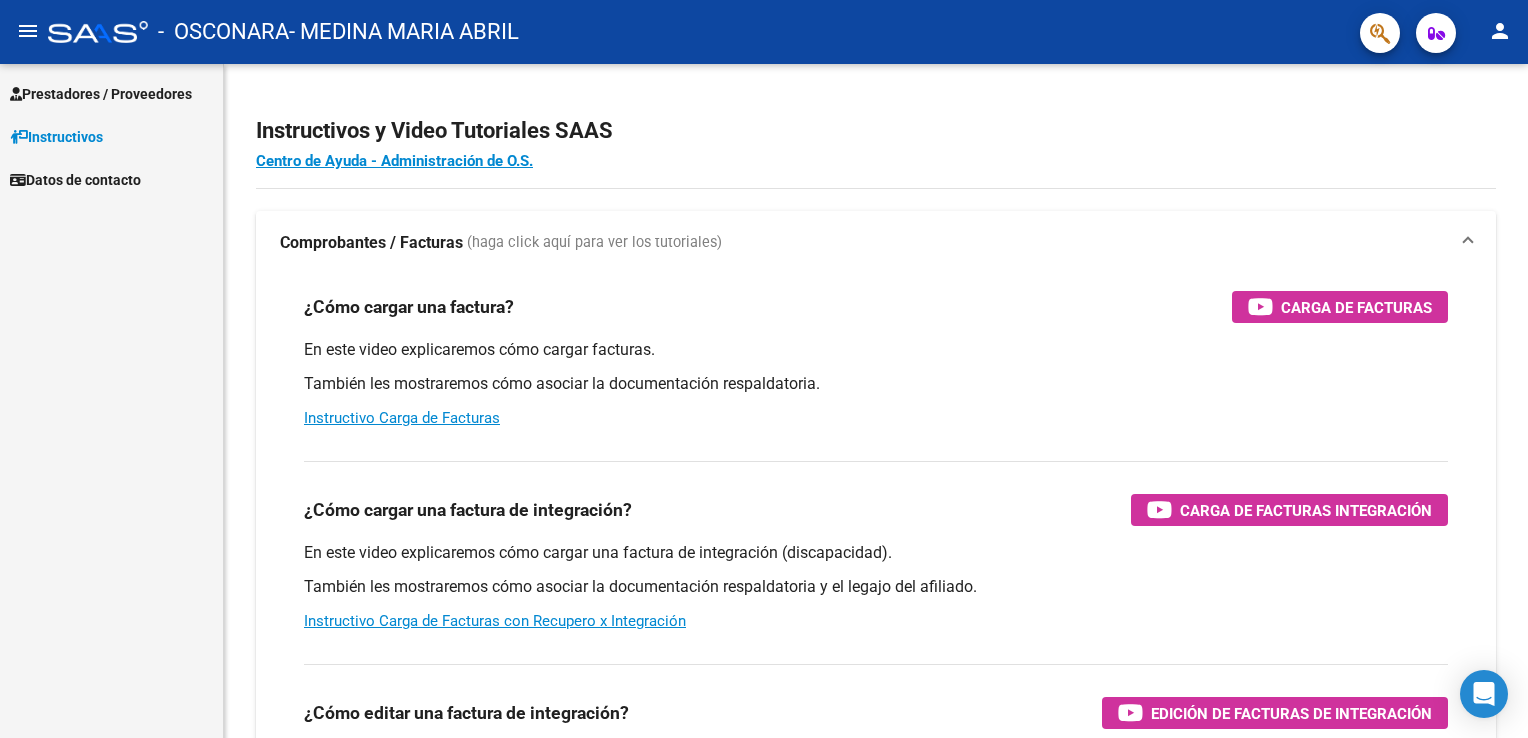 click on "Prestadores / Proveedores" at bounding box center [101, 94] 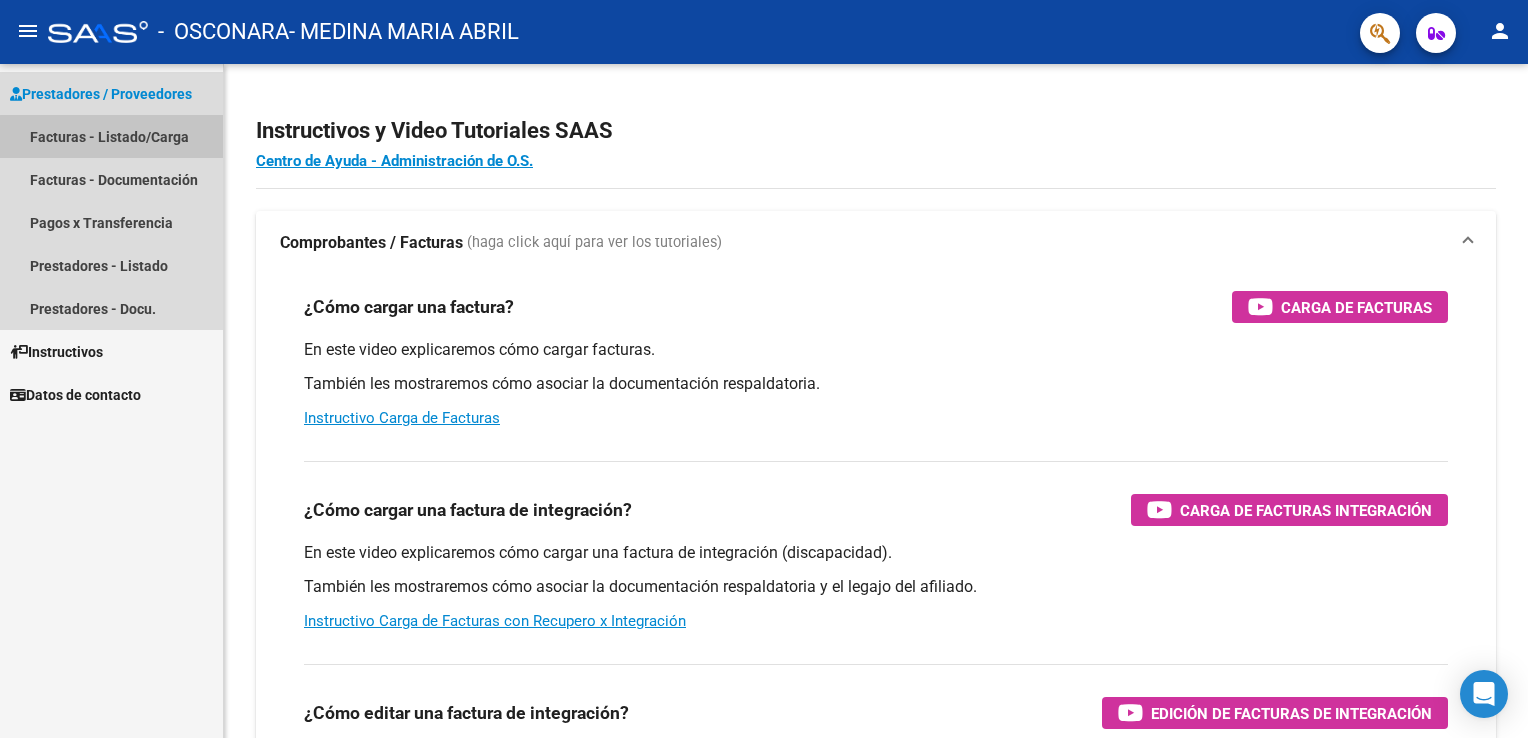 click on "Facturas - Listado/Carga" at bounding box center [111, 136] 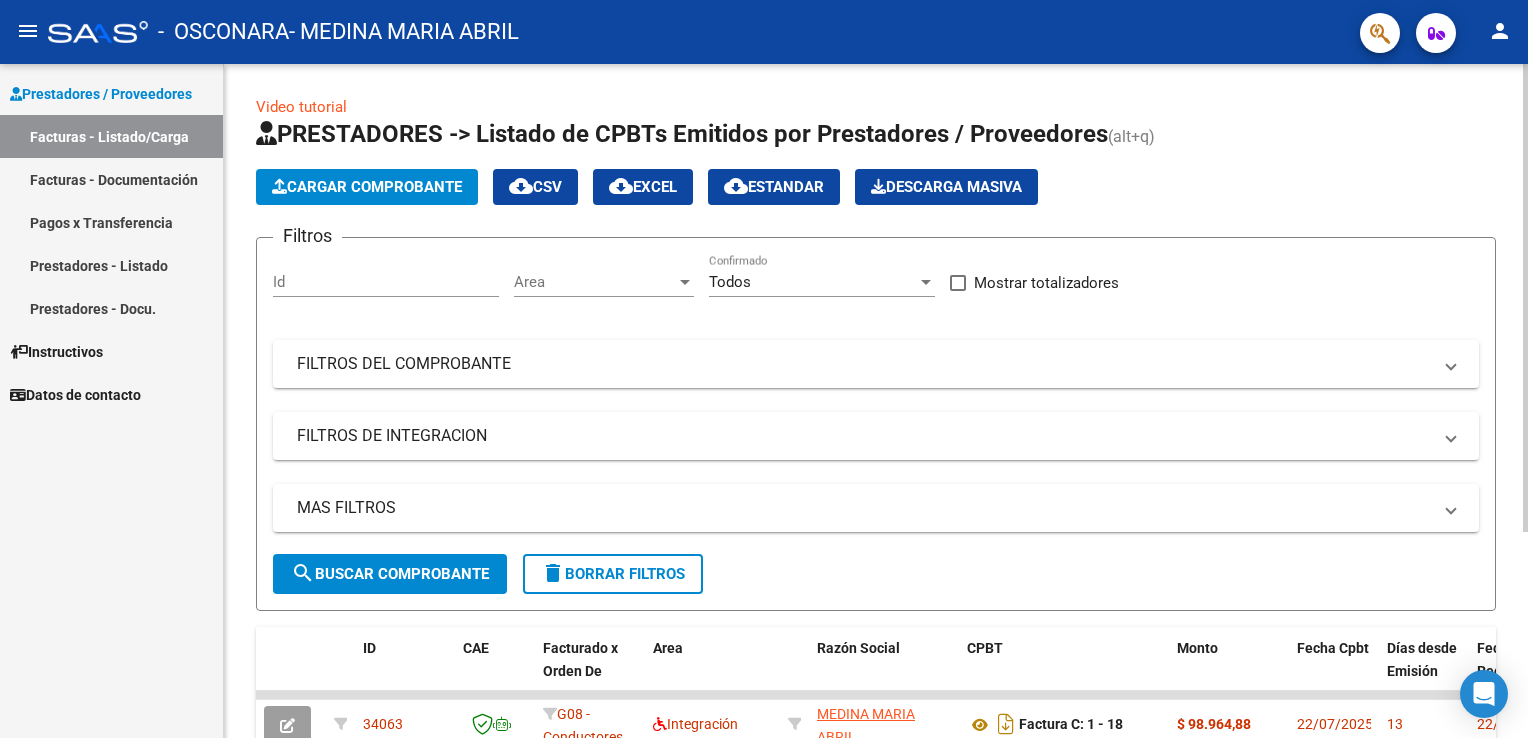 click on "Video tutorial   PRESTADORES -> Listado de CPBTs Emitidos por Prestadores / Proveedores (alt+q)   Cargar Comprobante
cloud_download  CSV  cloud_download  EXCEL  cloud_download  Estandar   Descarga Masiva
Filtros Id Area Area Todos Confirmado   Mostrar totalizadores   FILTROS DEL COMPROBANTE  Comprobante Tipo Comprobante Tipo Start date – End date Fec. Comprobante Desde / Hasta Días Emisión Desde(cant. días) Días Emisión Hasta(cant. días) CUIT / Razón Social Pto. Venta Nro. Comprobante Código SSS CAE Válido CAE Válido Todos Cargado Módulo Hosp. Todos Tiene facturacion Apócrifa Hospital Refes  FILTROS DE INTEGRACION  Período De Prestación Campos del Archivo de Rendición Devuelto x SSS (dr_envio) Todos Rendido x SSS (dr_envio) Tipo de Registro Tipo de Registro Período Presentación Período Presentación Campos del Legajo Asociado (preaprobación) Afiliado Legajo (cuil/nombre) Todos Solo facturas preaprobadas  MAS FILTROS  Todos Con Doc. Respaldatoria Todos Con Trazabilidad Todos – –" 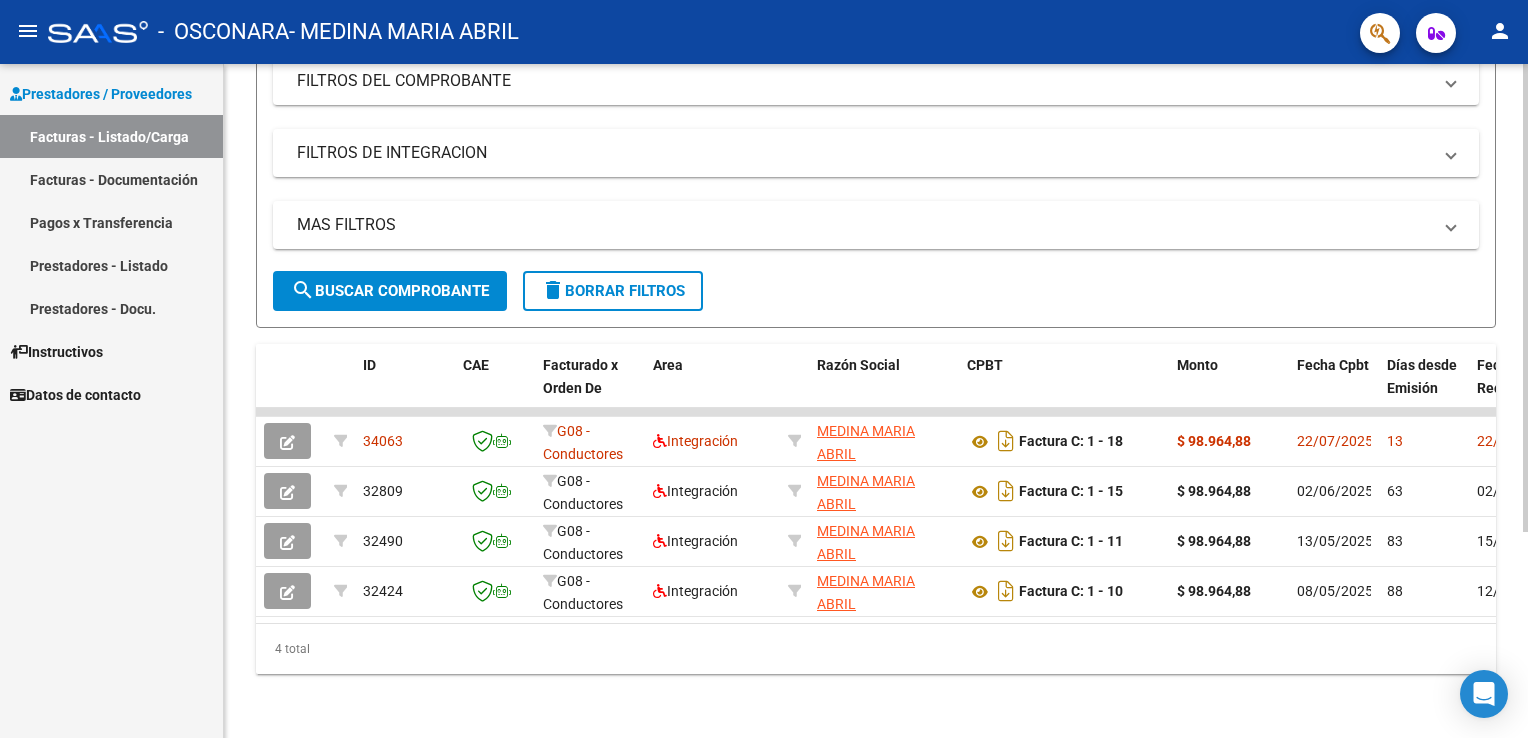 click 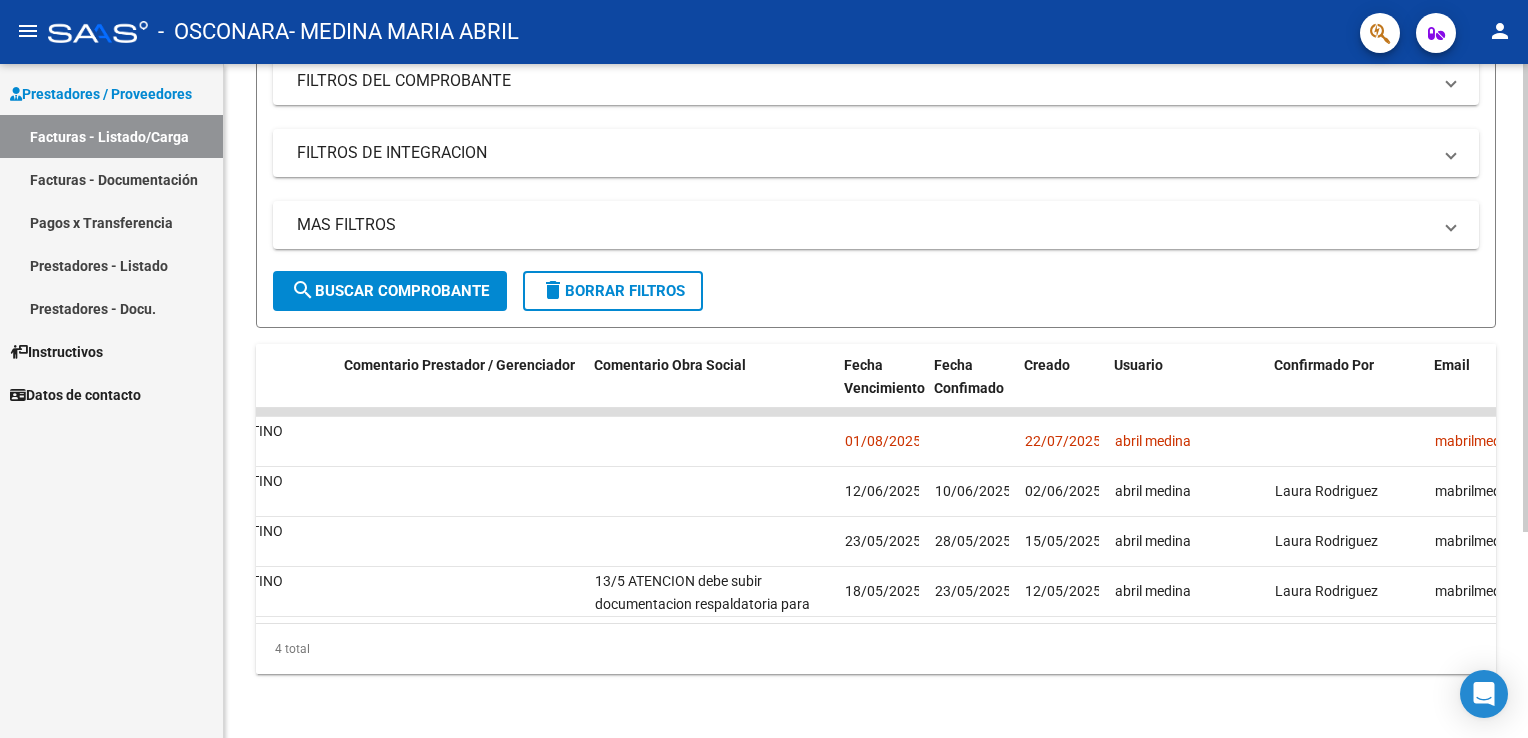 scroll, scrollTop: 0, scrollLeft: 2976, axis: horizontal 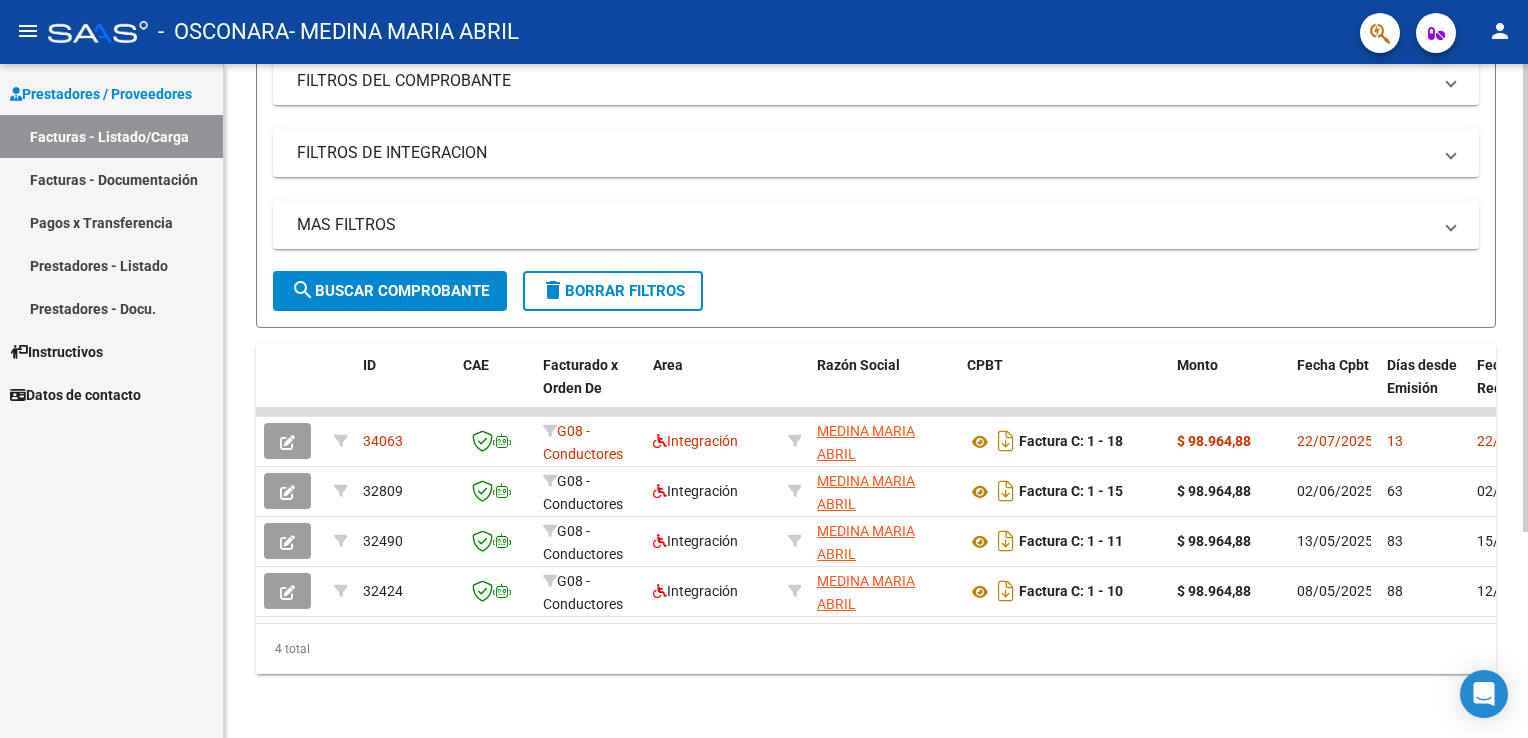 click on "search  Buscar Comprobante" 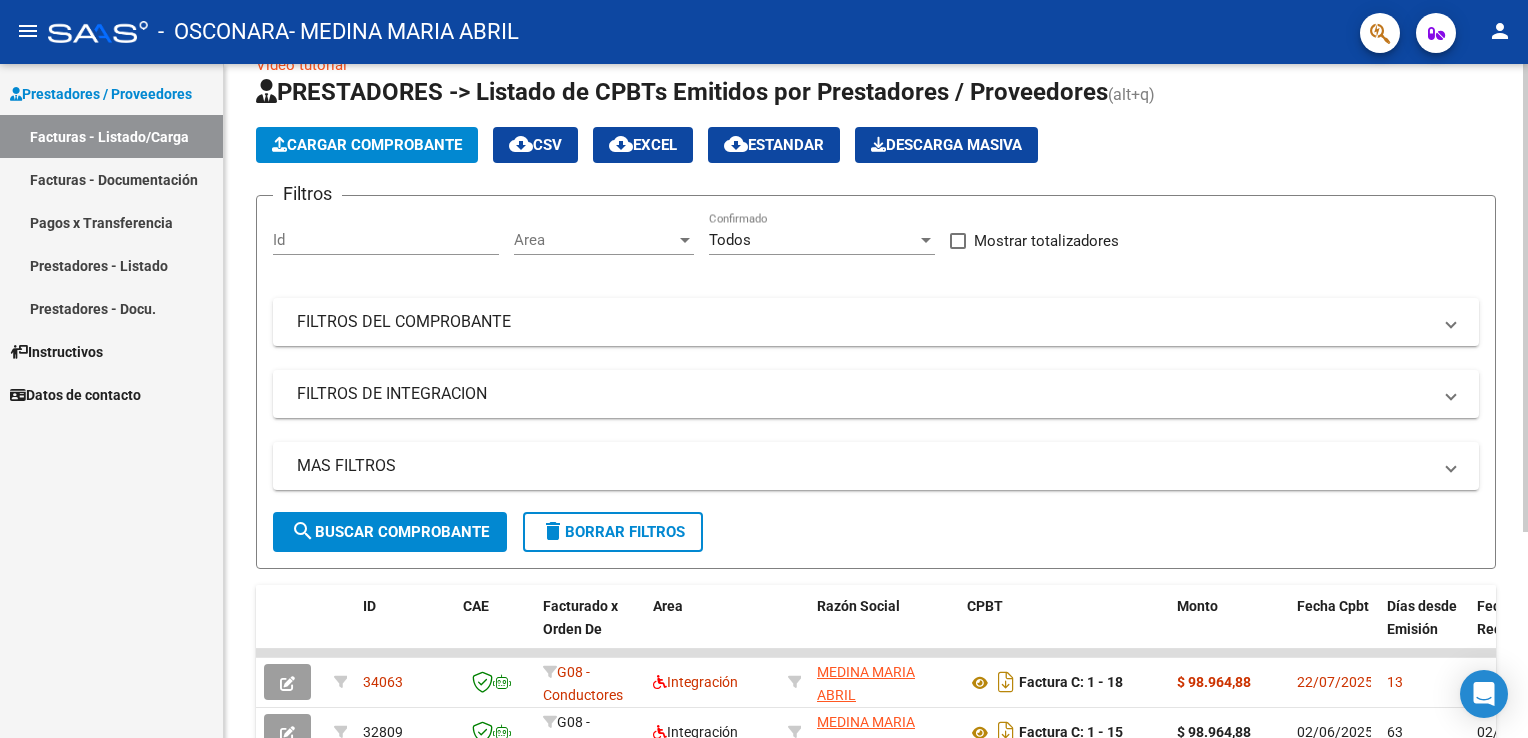 scroll, scrollTop: 0, scrollLeft: 0, axis: both 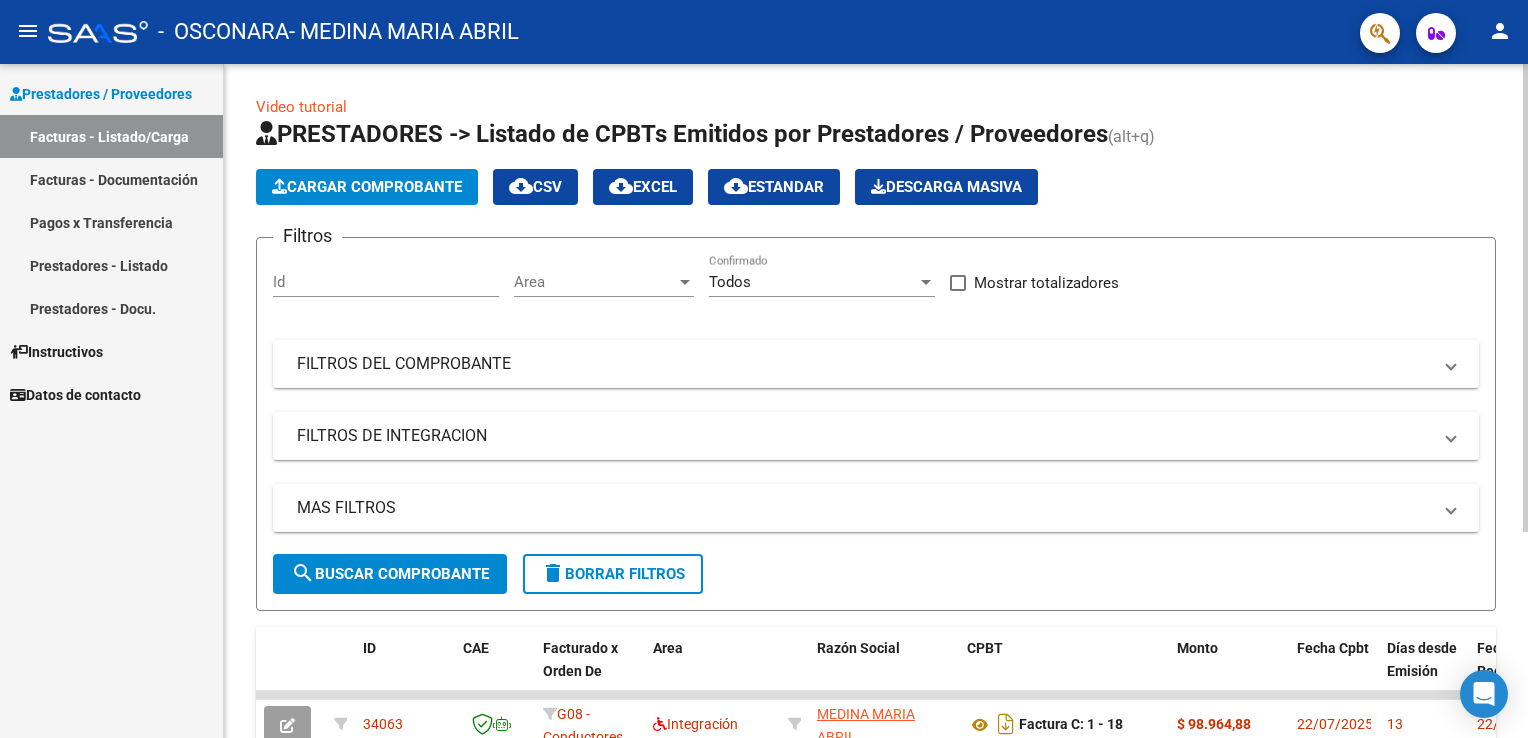 click on "Video tutorial   PRESTADORES -> Listado de CPBTs Emitidos por Prestadores / Proveedores (alt+q)   Cargar Comprobante
cloud_download  CSV  cloud_download  EXCEL  cloud_download  Estandar   Descarga Masiva
Filtros Id Area Area Todos Confirmado   Mostrar totalizadores   FILTROS DEL COMPROBANTE  Comprobante Tipo Comprobante Tipo Start date – End date Fec. Comprobante Desde / Hasta Días Emisión Desde(cant. días) Días Emisión Hasta(cant. días) CUIT / Razón Social Pto. Venta Nro. Comprobante Código SSS CAE Válido CAE Válido Todos Cargado Módulo Hosp. Todos Tiene facturacion Apócrifa Hospital Refes  FILTROS DE INTEGRACION  Período De Prestación Campos del Archivo de Rendición Devuelto x SSS (dr_envio) Todos Rendido x SSS (dr_envio) Tipo de Registro Tipo de Registro Período Presentación Período Presentación Campos del Legajo Asociado (preaprobación) Afiliado Legajo (cuil/nombre) Todos Solo facturas preaprobadas  MAS FILTROS  Todos Con Doc. Respaldatoria Todos Con Trazabilidad Todos – –" 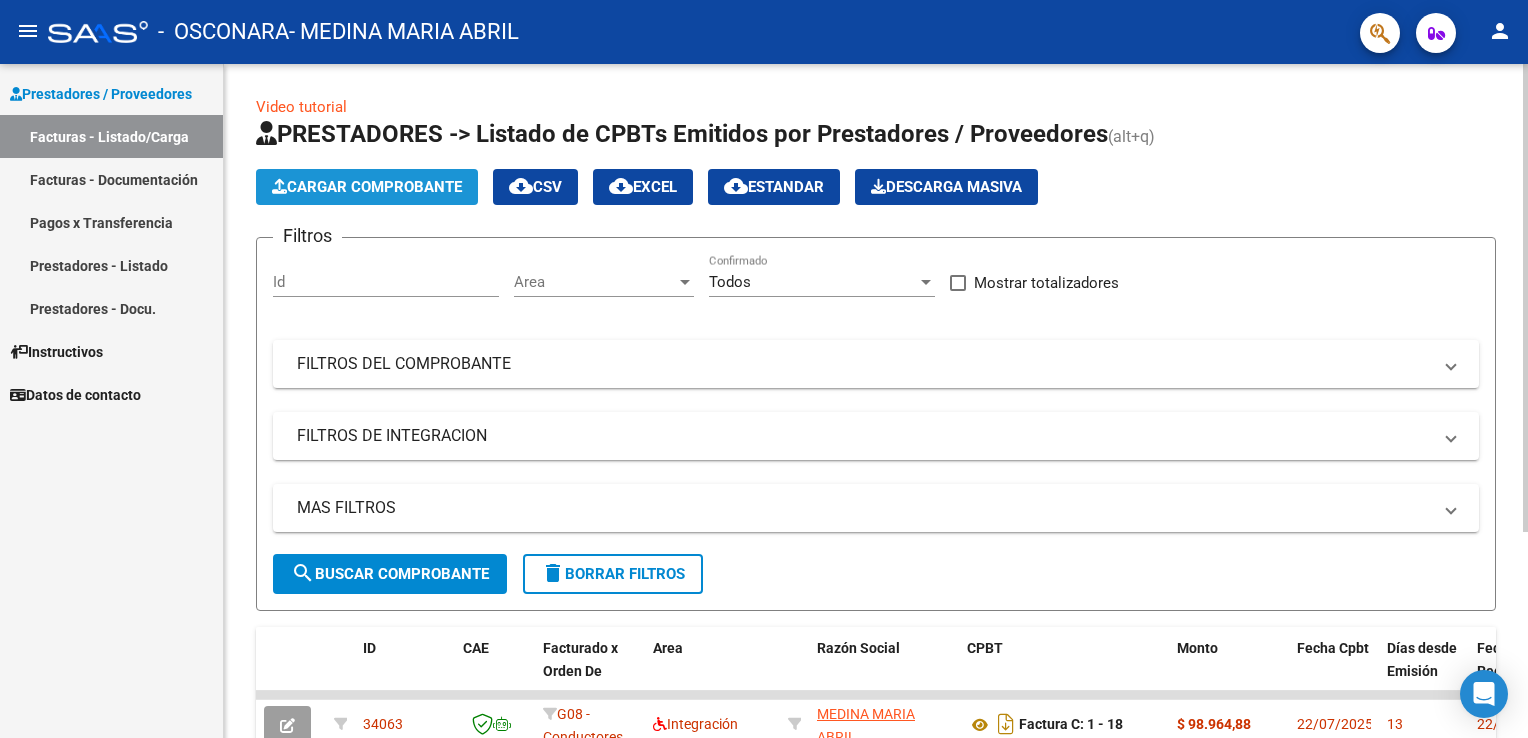 click on "Cargar Comprobante" 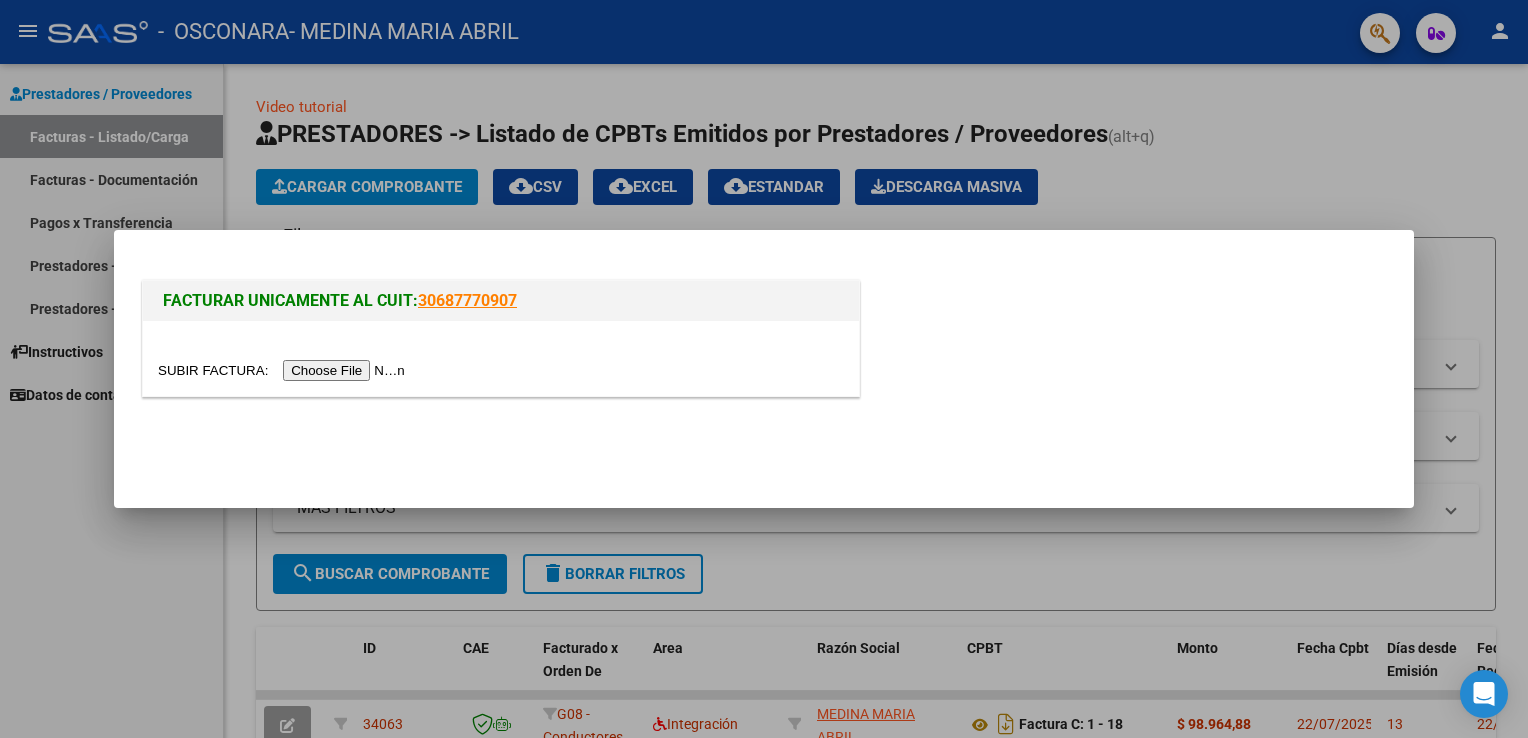 click at bounding box center [284, 370] 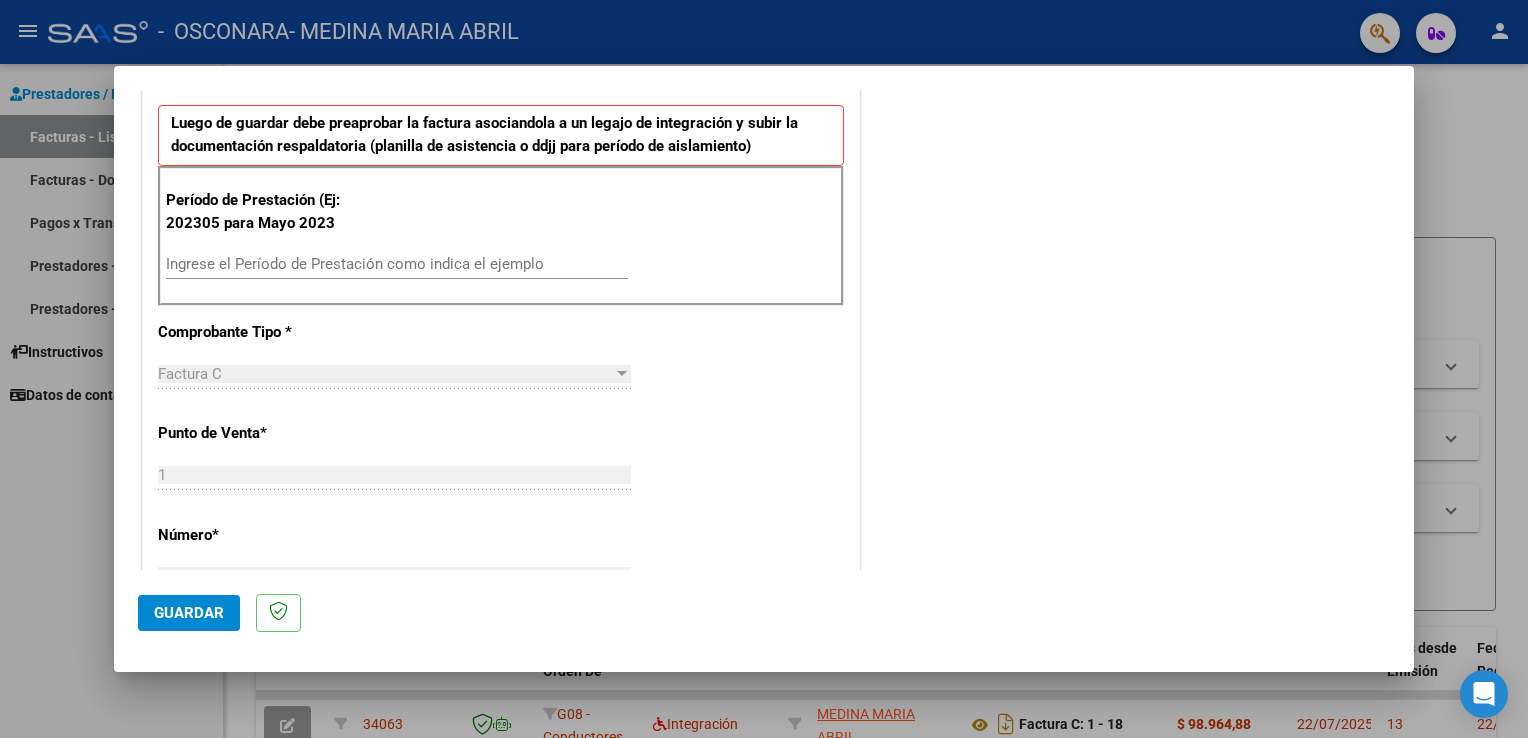 scroll, scrollTop: 508, scrollLeft: 0, axis: vertical 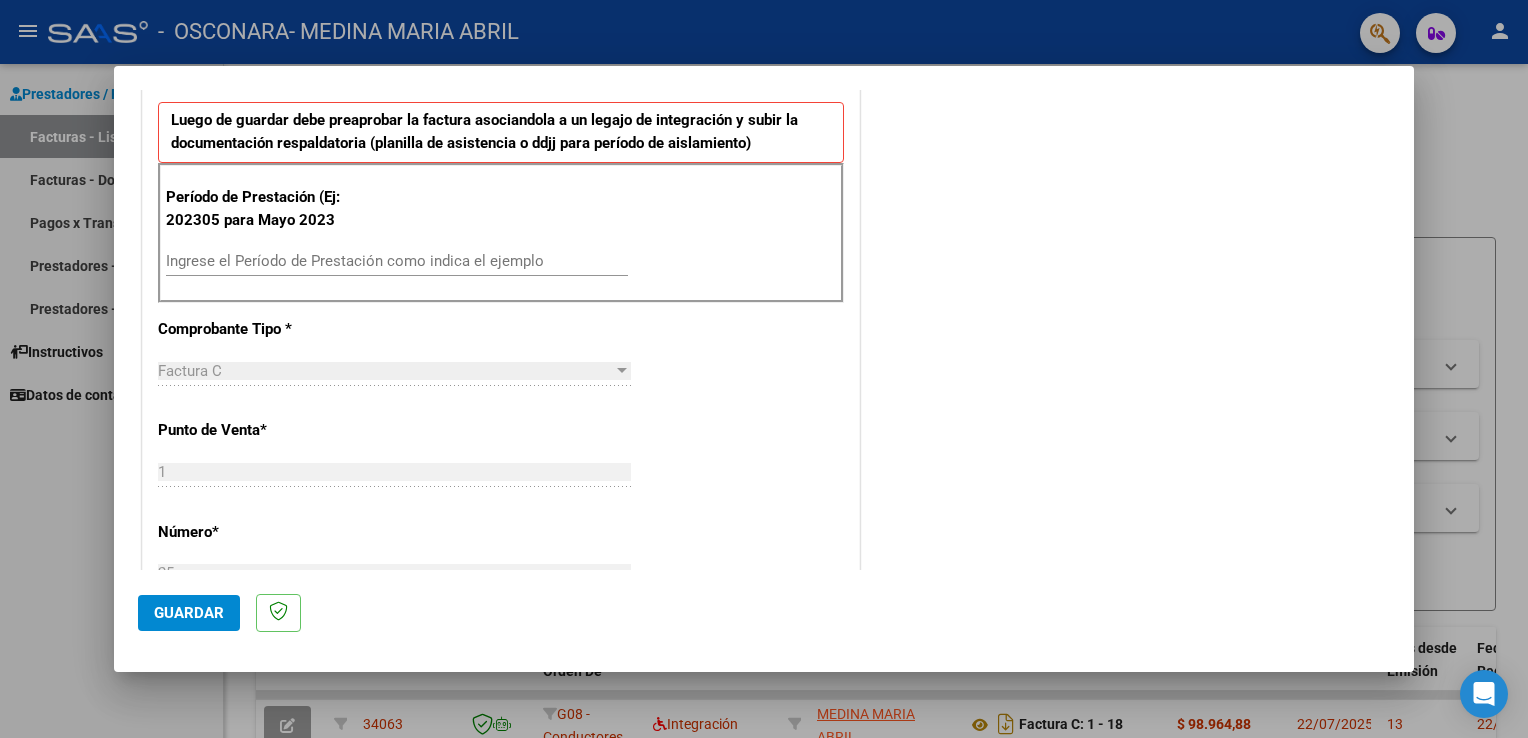click on "Ingrese el Período de Prestación como indica el ejemplo" at bounding box center (397, 261) 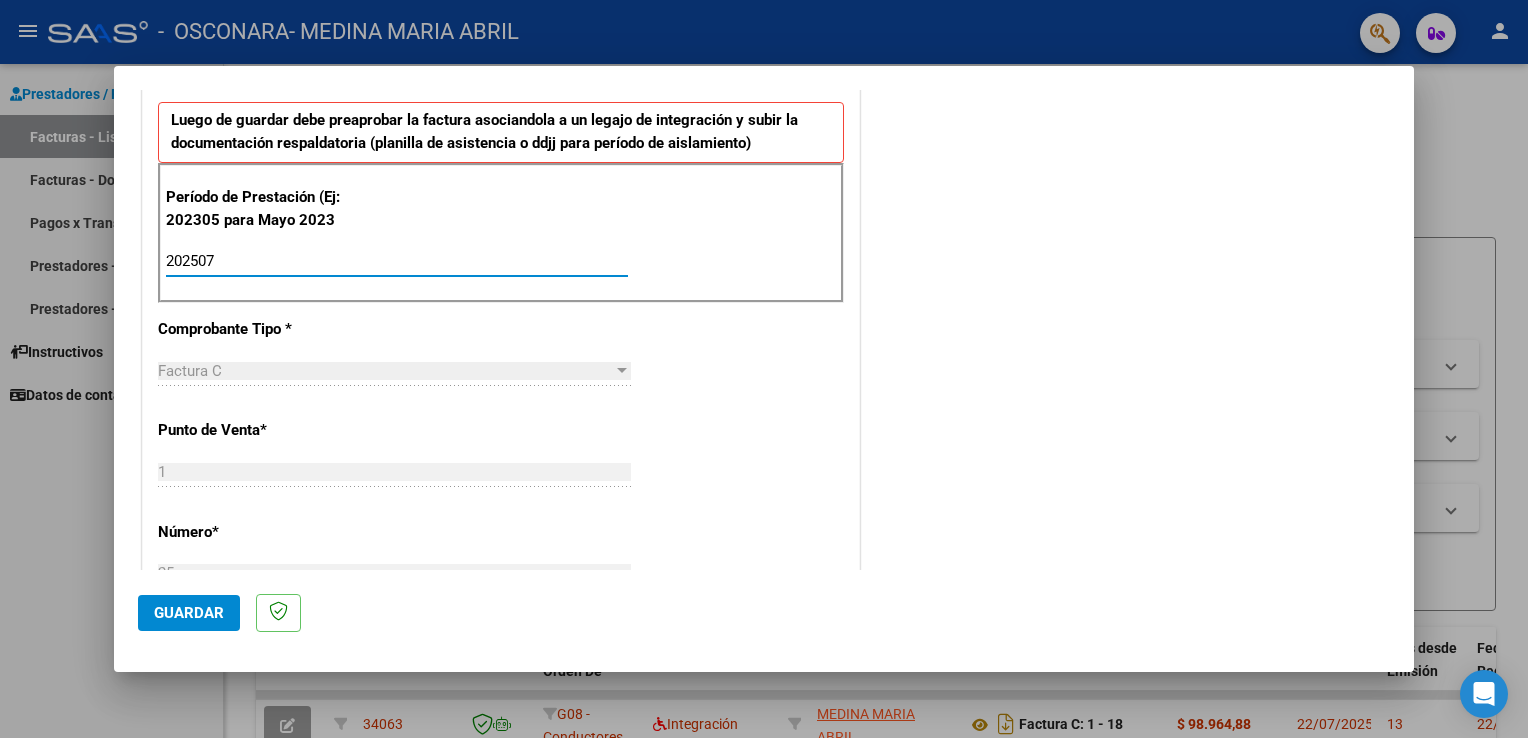 type on "202507" 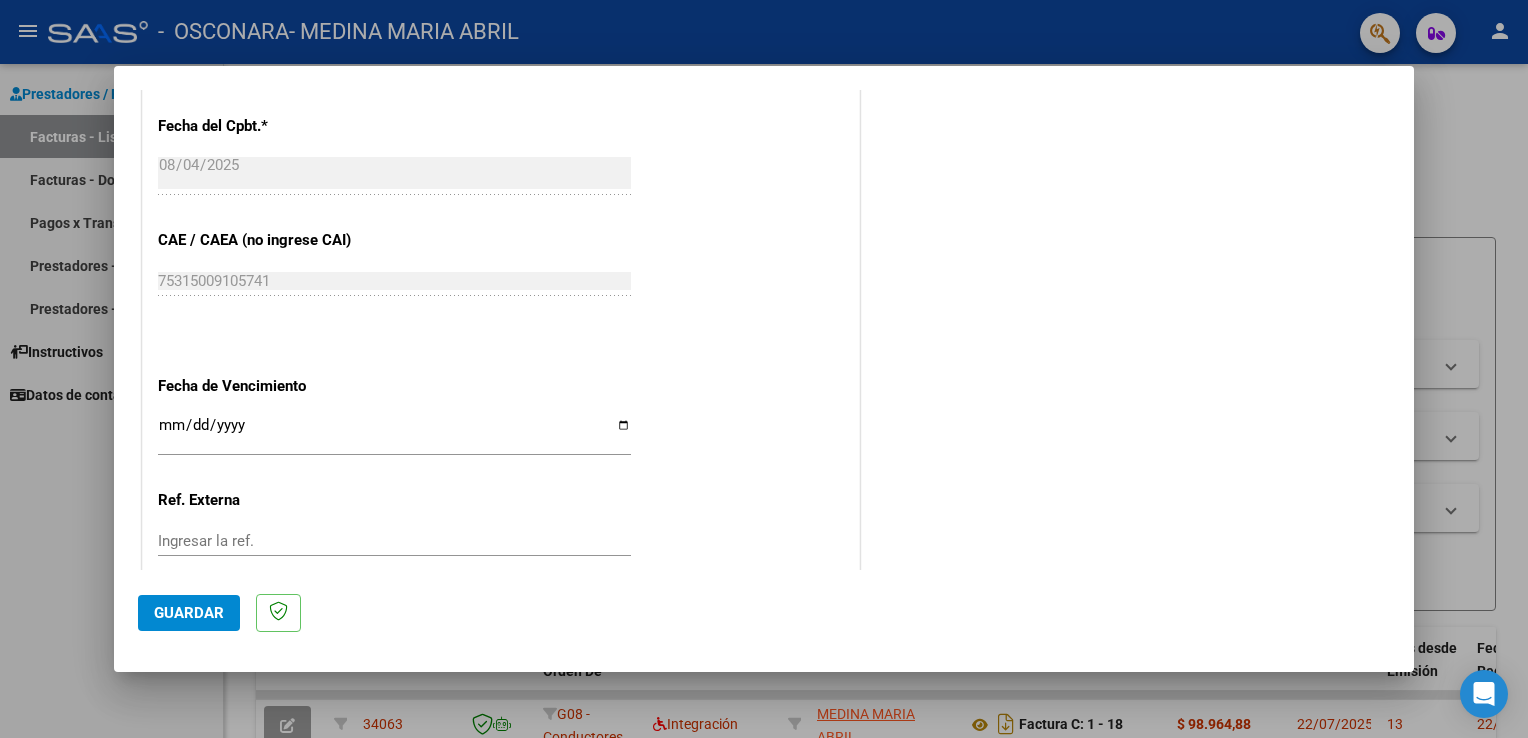 scroll, scrollTop: 1240, scrollLeft: 0, axis: vertical 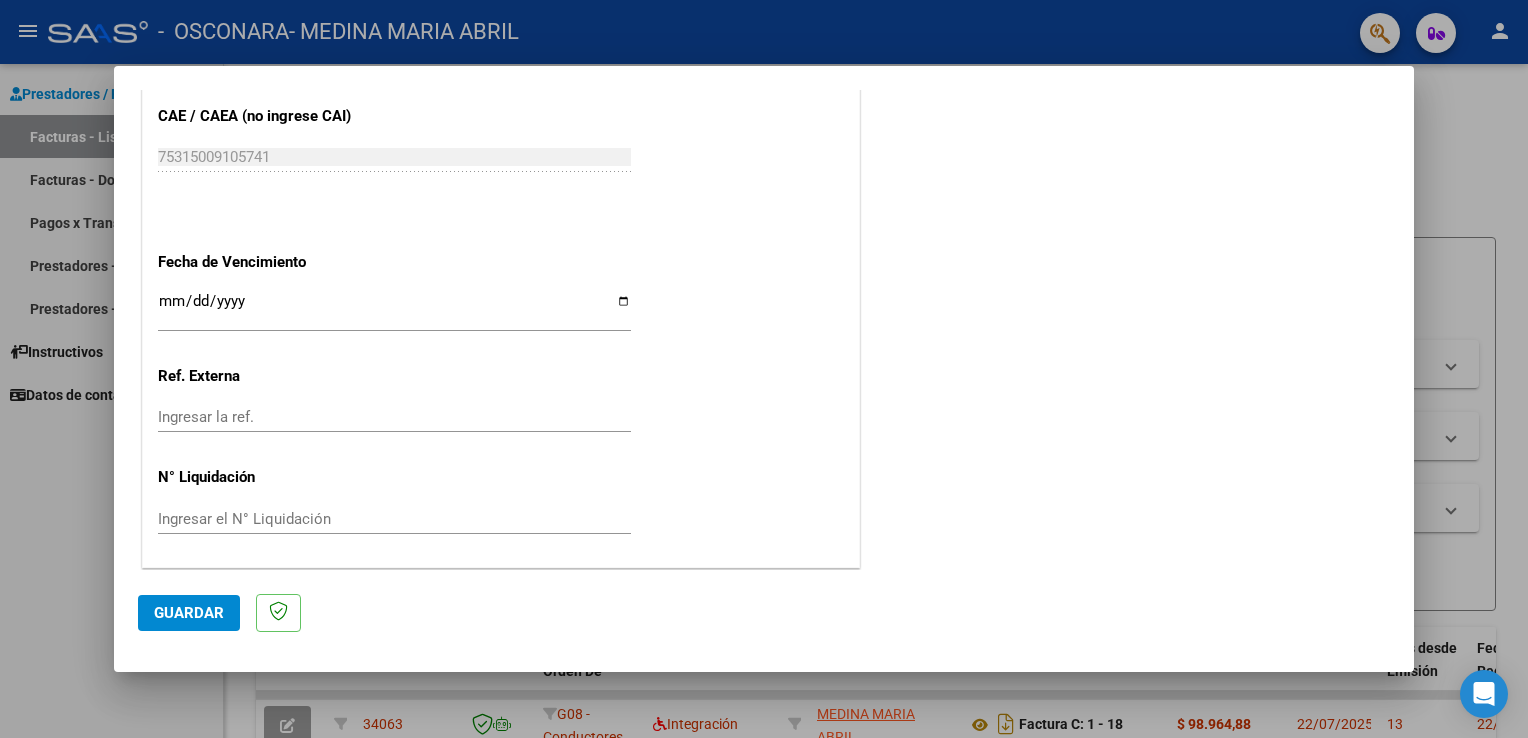 click on "Ingresar la fecha" at bounding box center (394, 309) 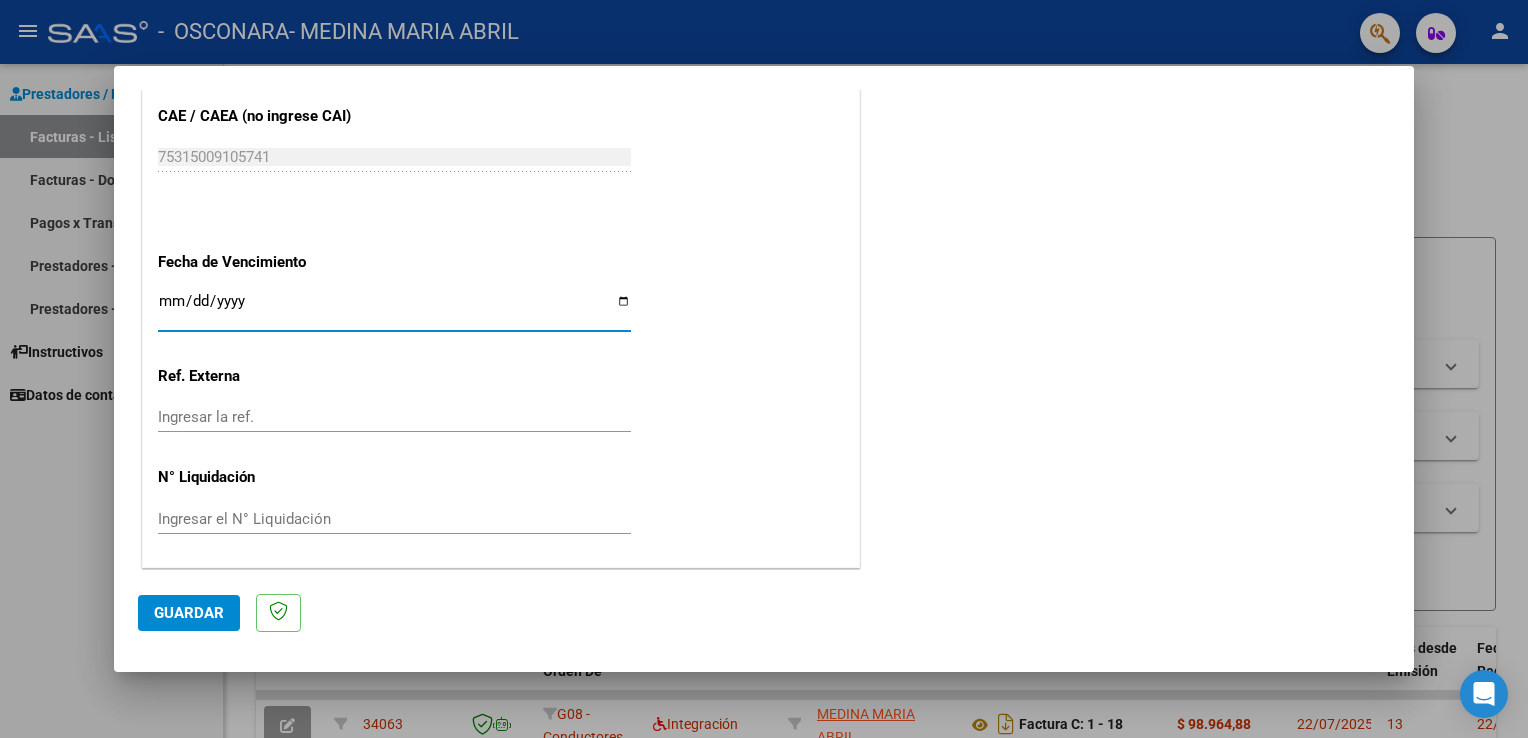 click on "Ingresar la fecha" at bounding box center [394, 309] 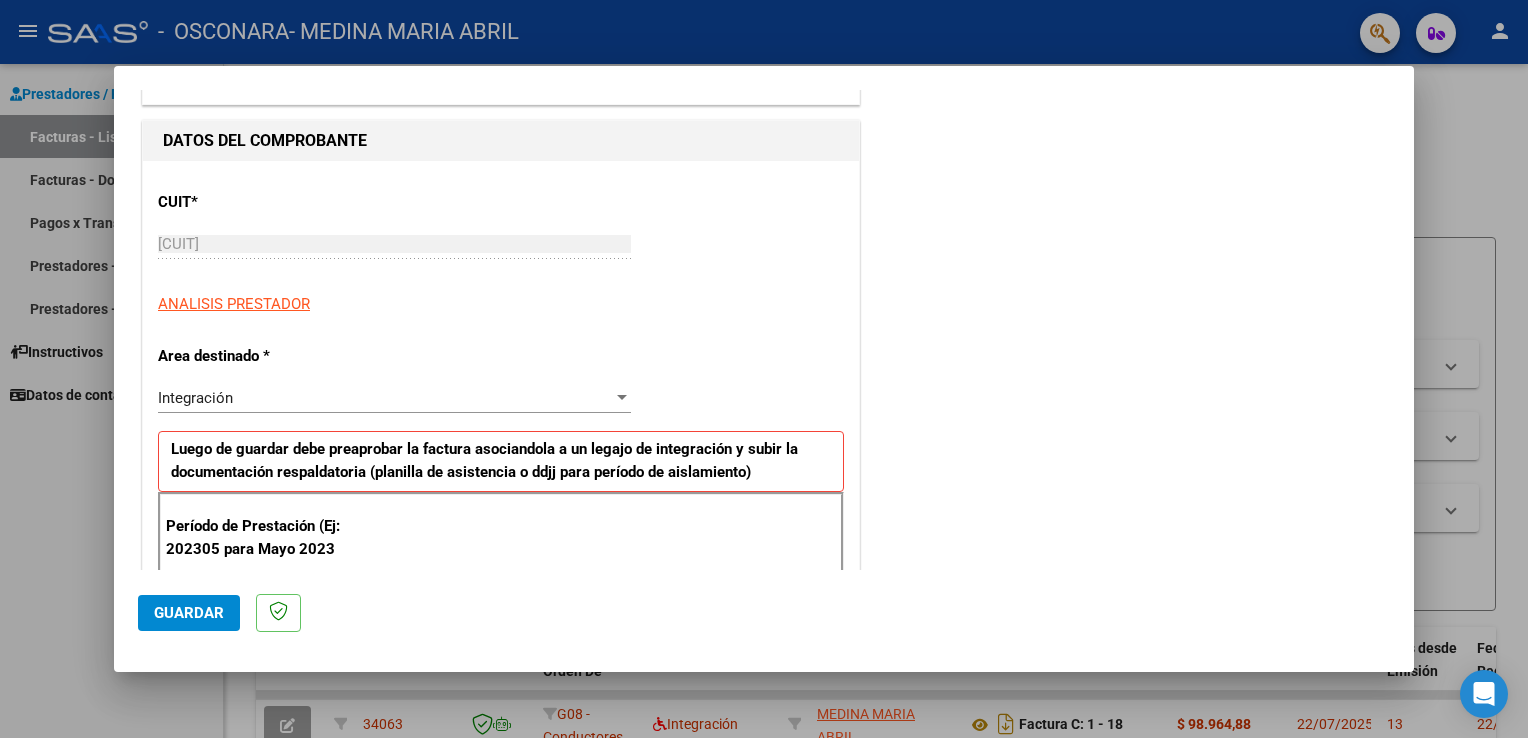 scroll, scrollTop: 0, scrollLeft: 0, axis: both 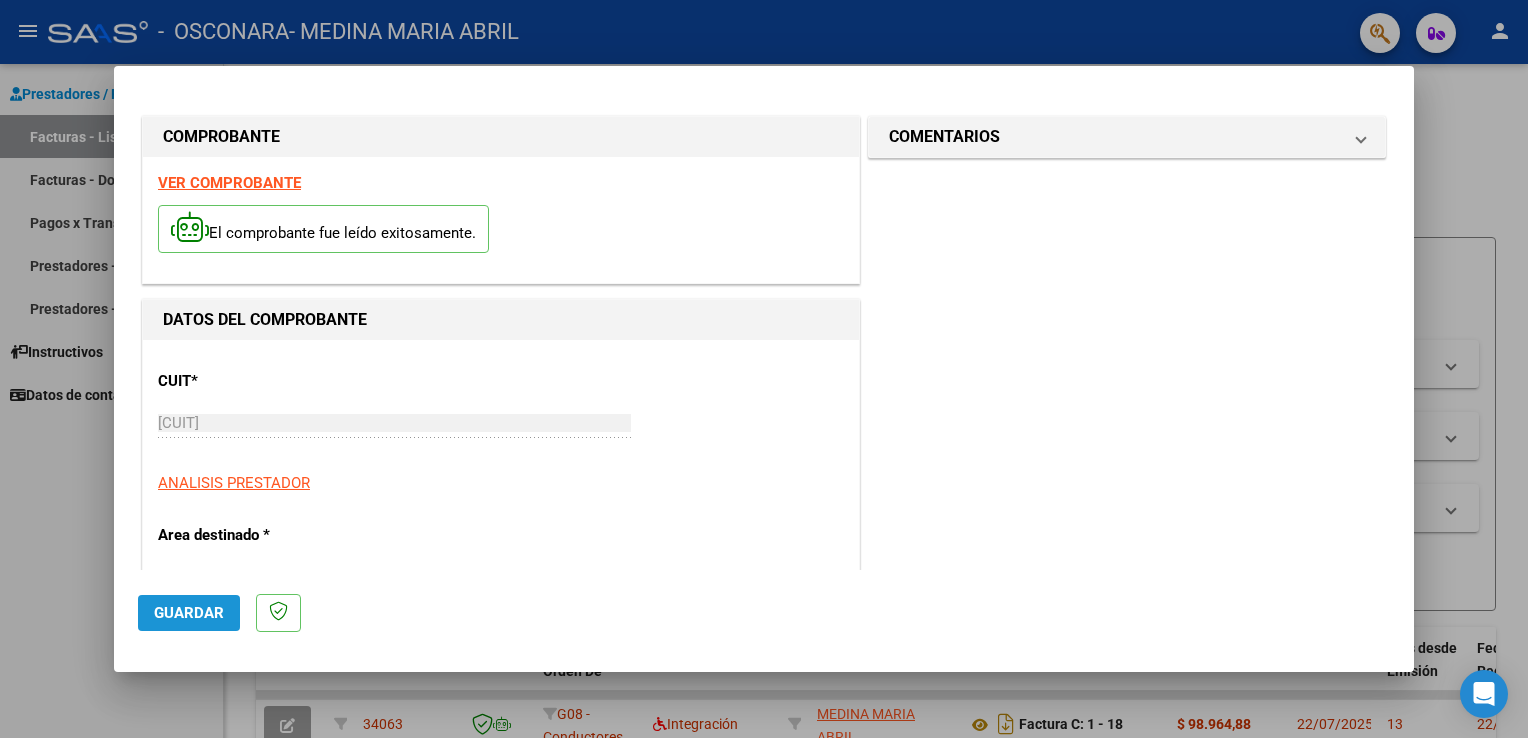 click on "Guardar" 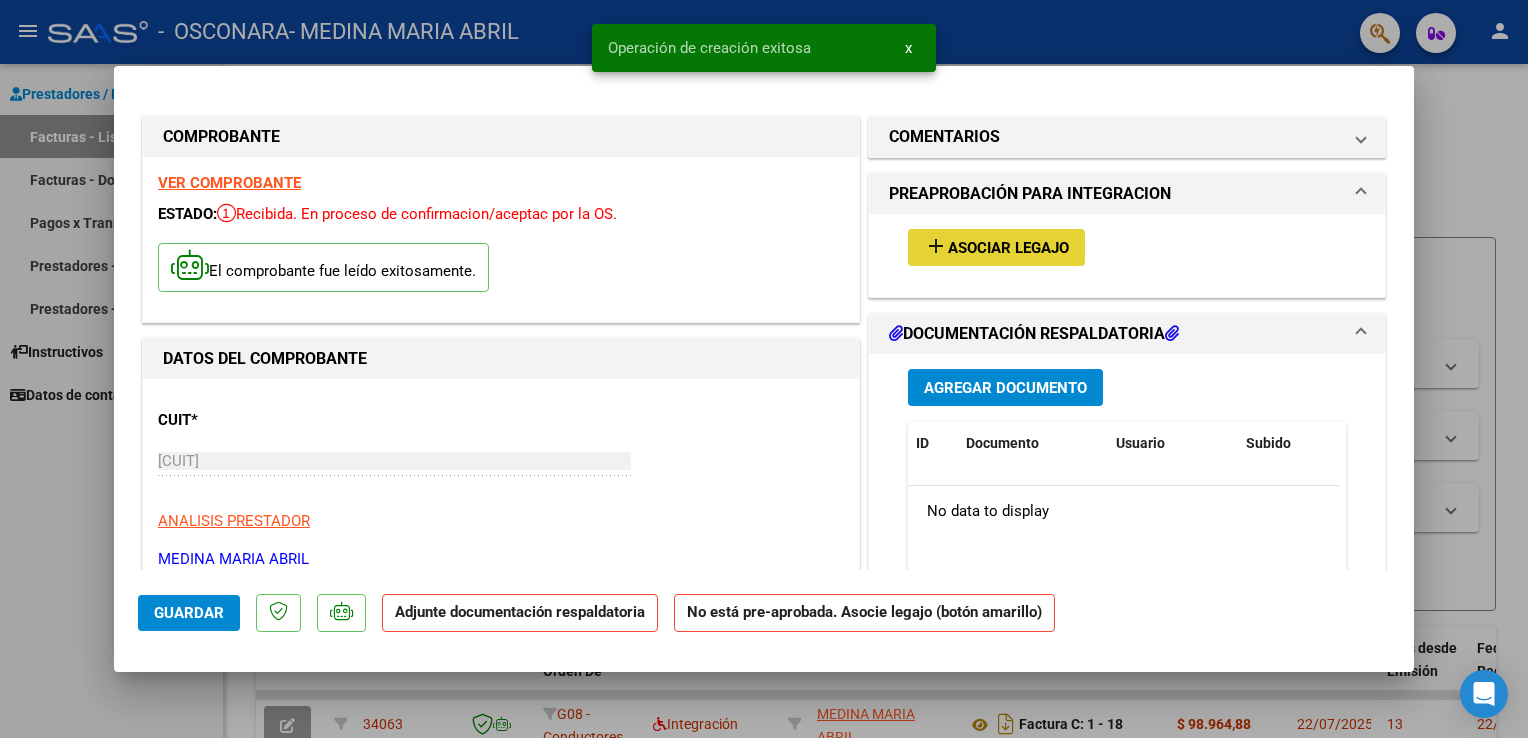 click on "Asociar Legajo" at bounding box center (1008, 248) 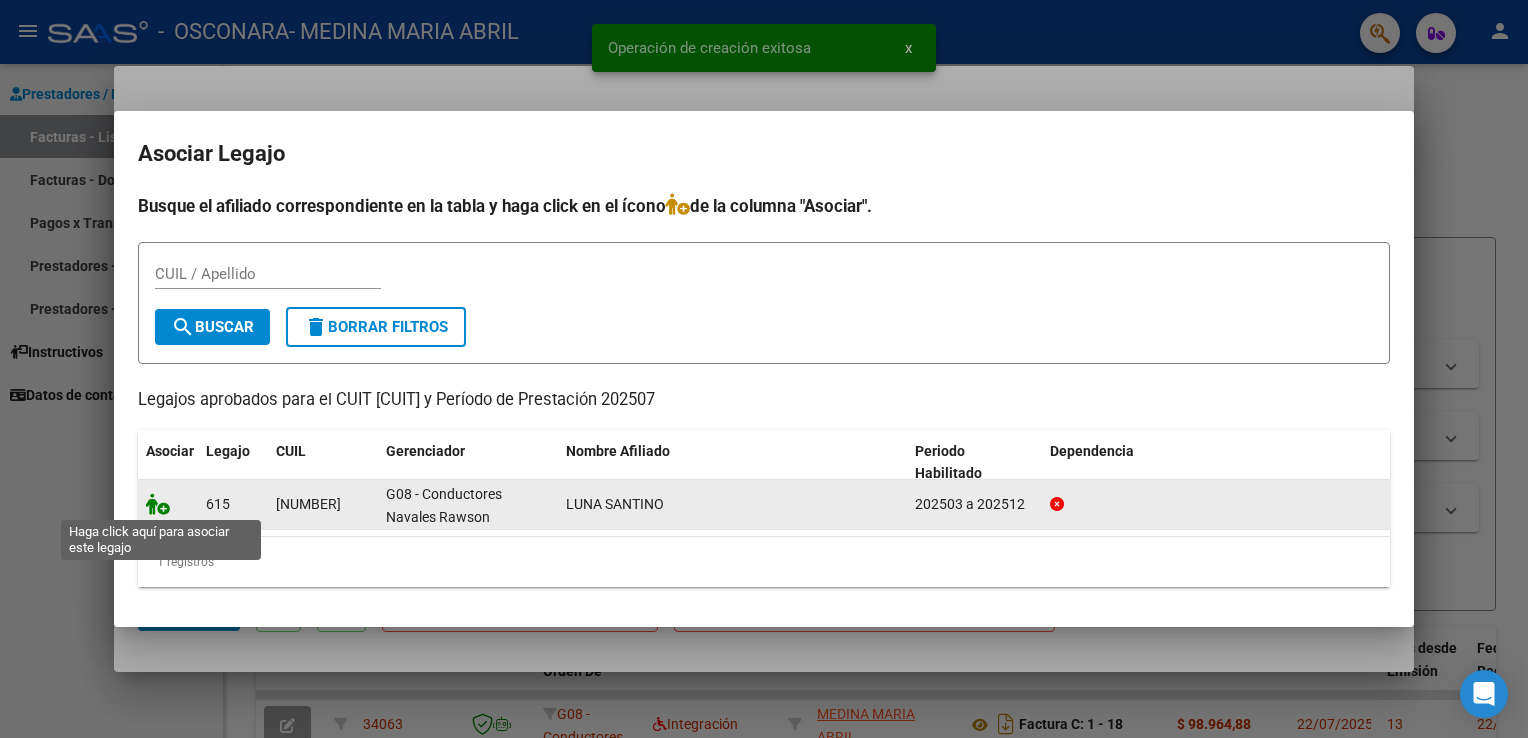 click 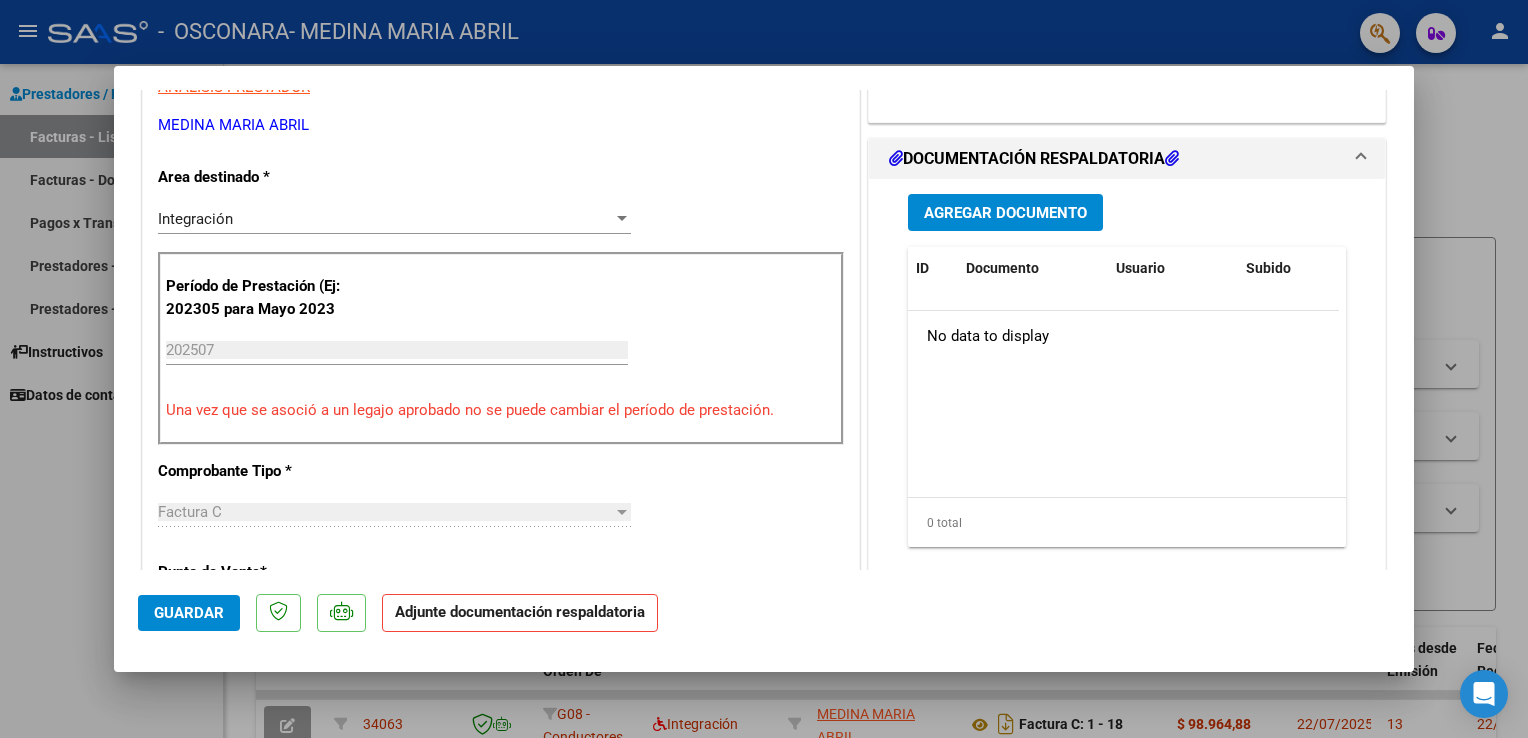 scroll, scrollTop: 431, scrollLeft: 0, axis: vertical 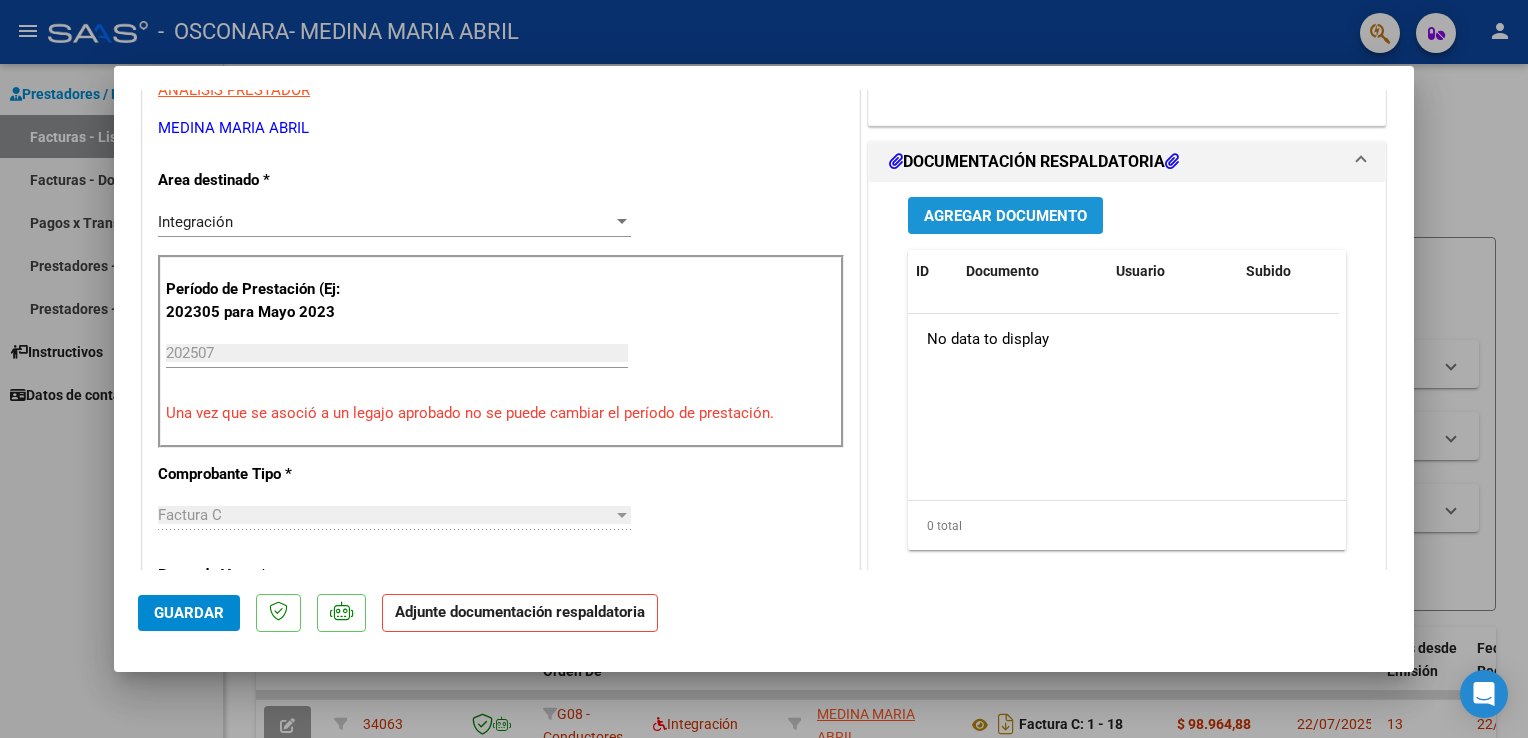 click on "Agregar Documento" at bounding box center (1005, 216) 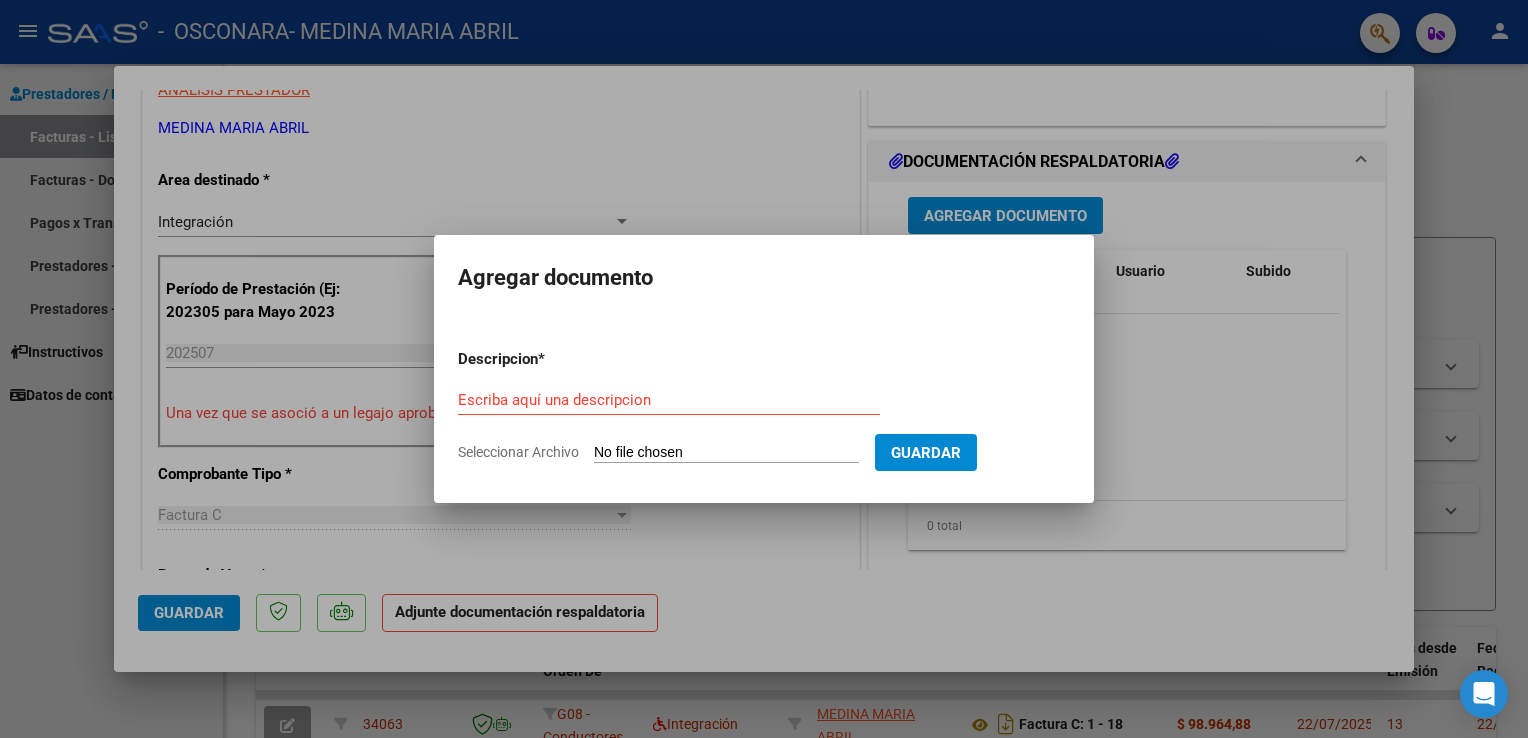 click on "Seleccionar Archivo" at bounding box center [726, 453] 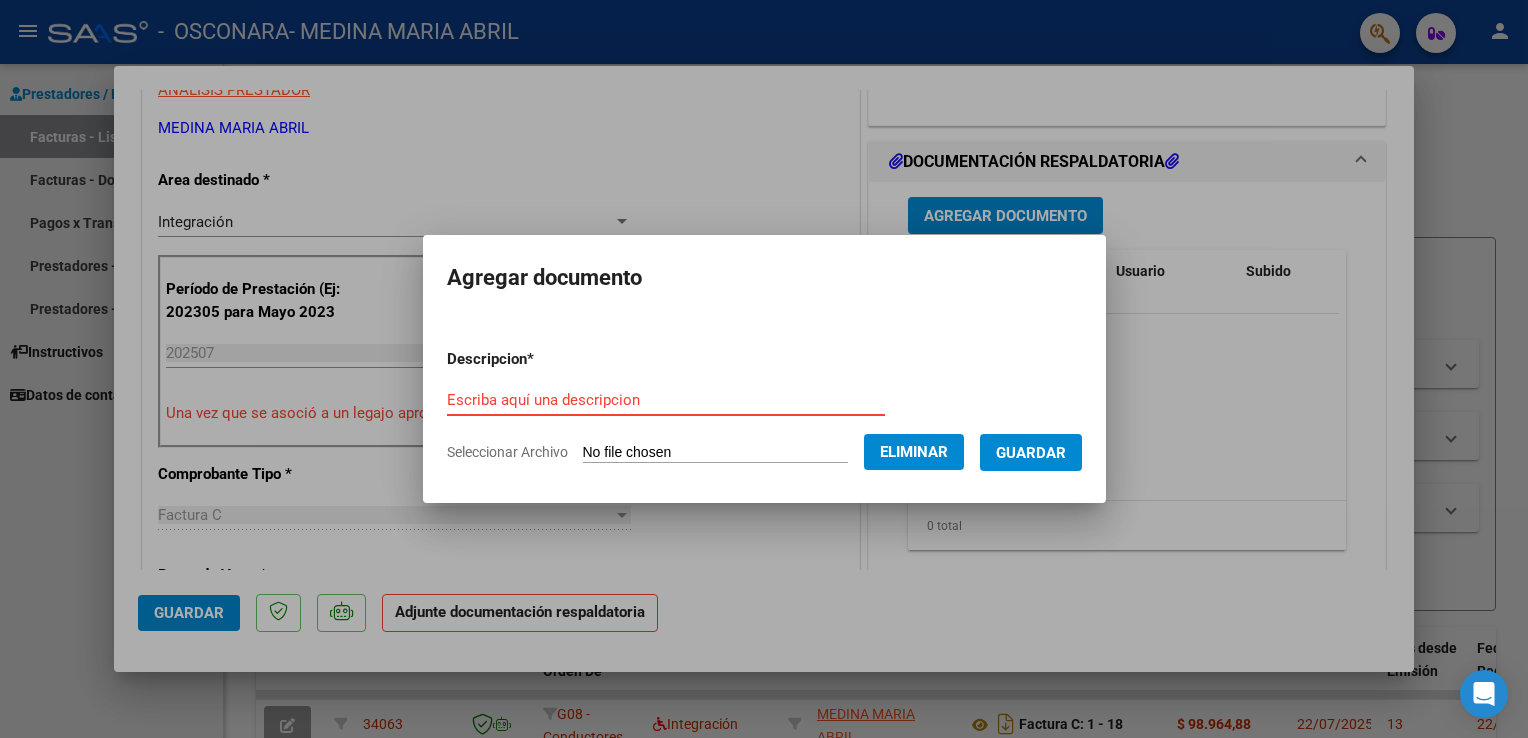 click on "Escriba aquí una descripcion" at bounding box center [666, 400] 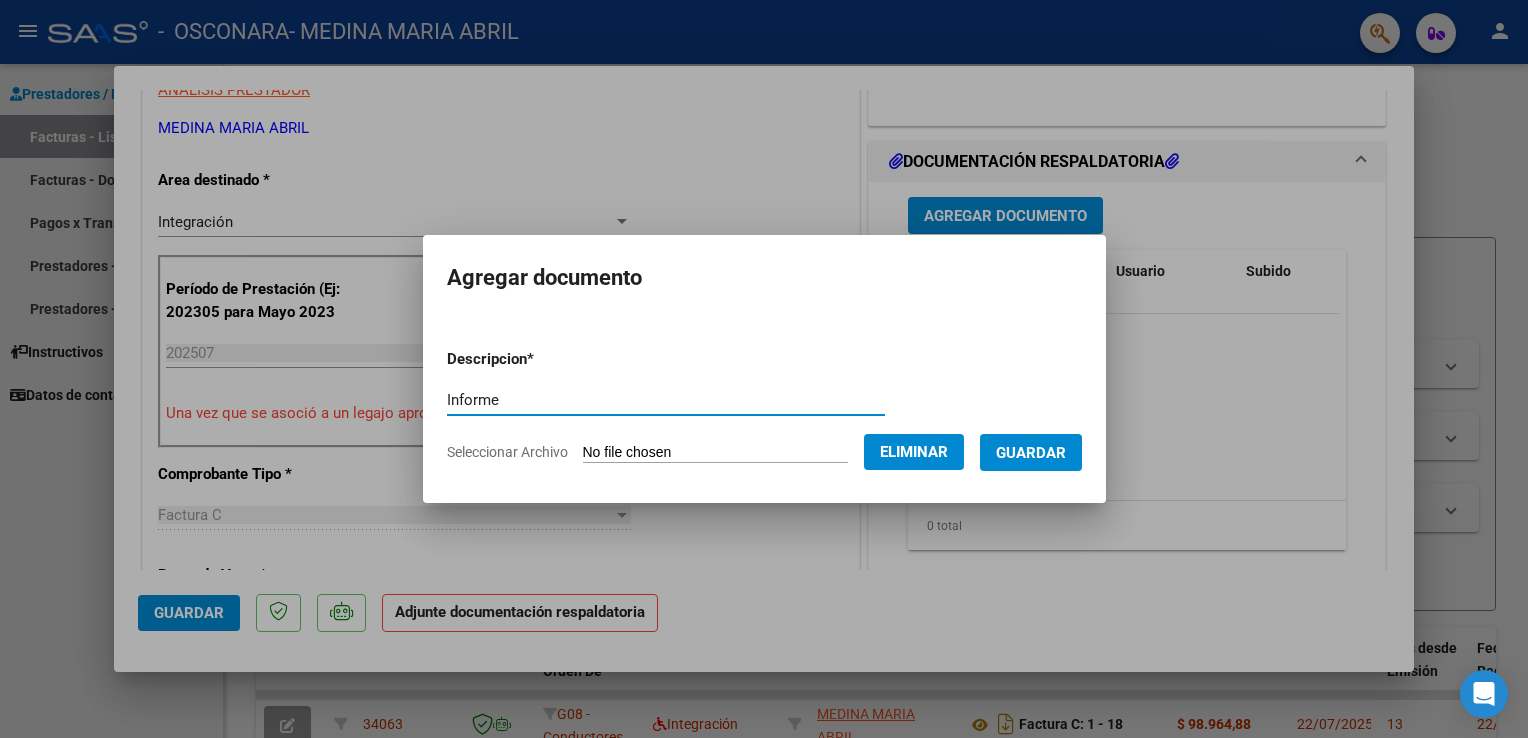 type on "Informe" 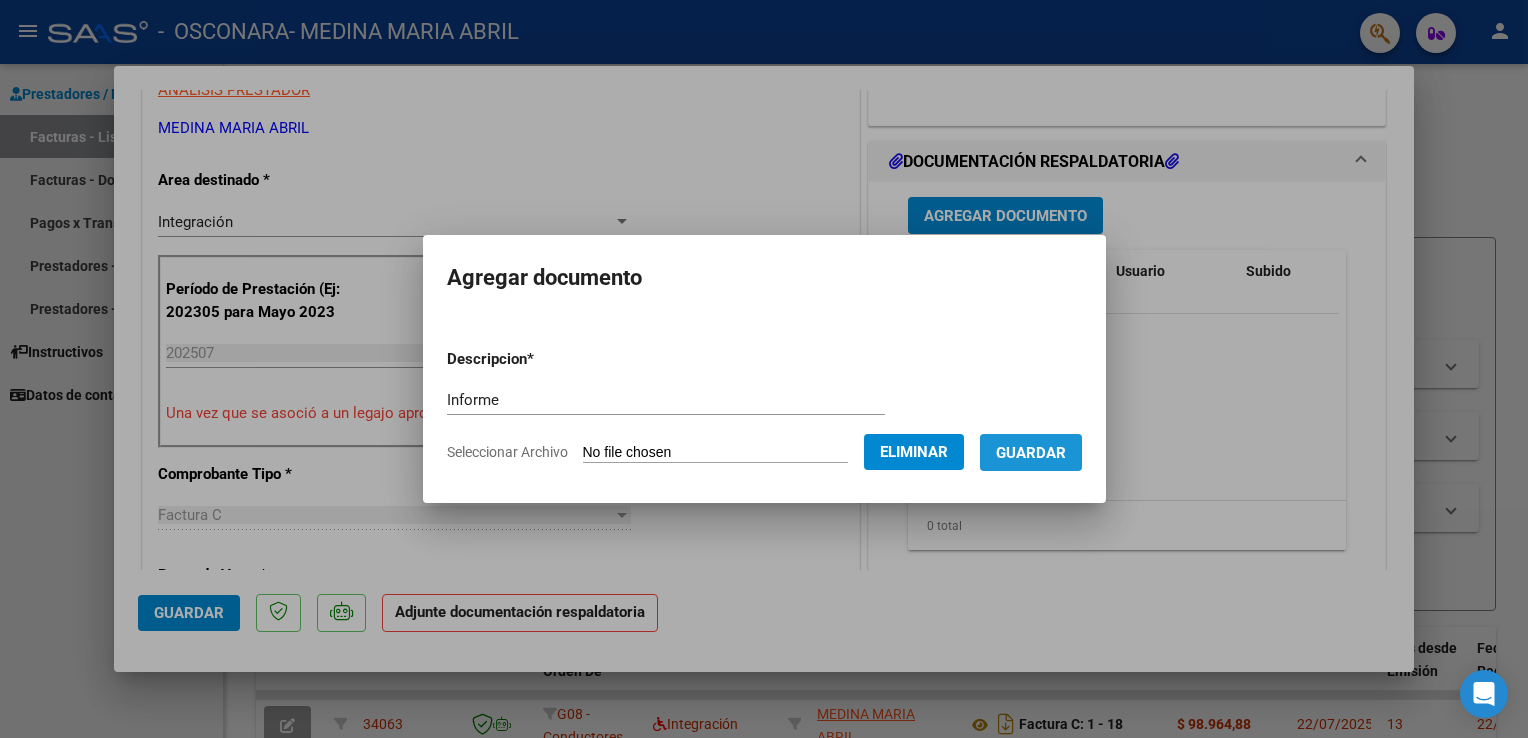 click on "Guardar" at bounding box center (1031, 453) 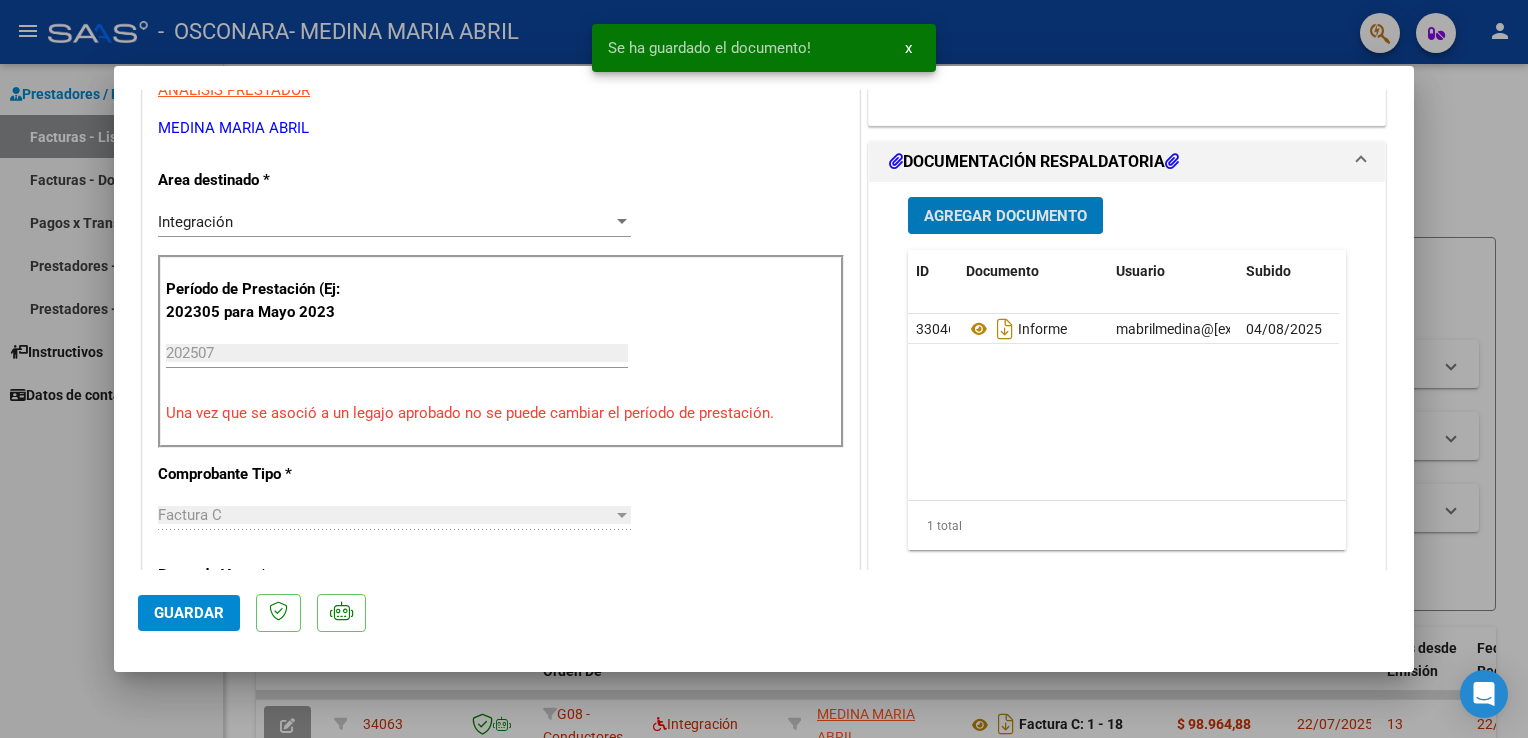 click on "Agregar Documento" at bounding box center (1005, 216) 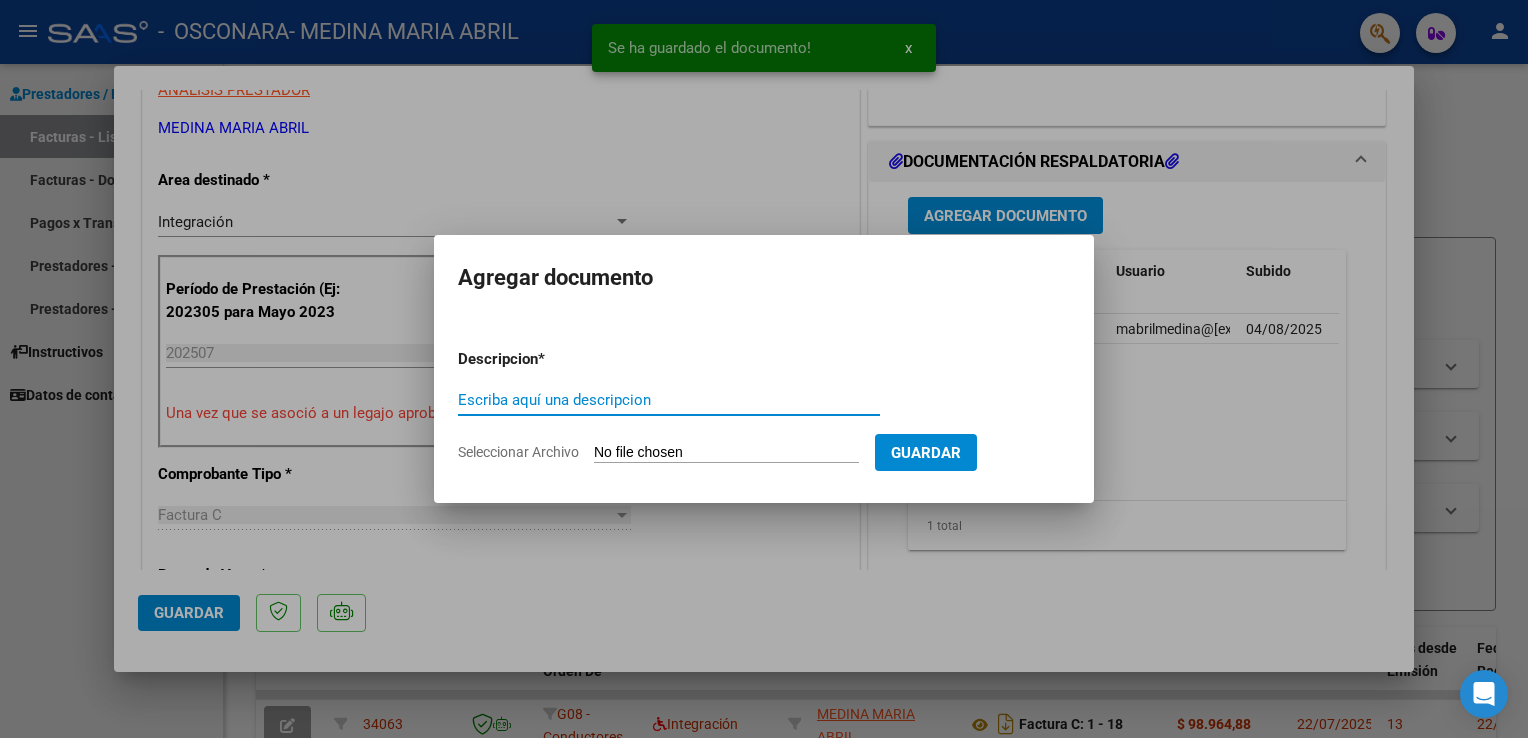click on "Seleccionar Archivo" at bounding box center [726, 453] 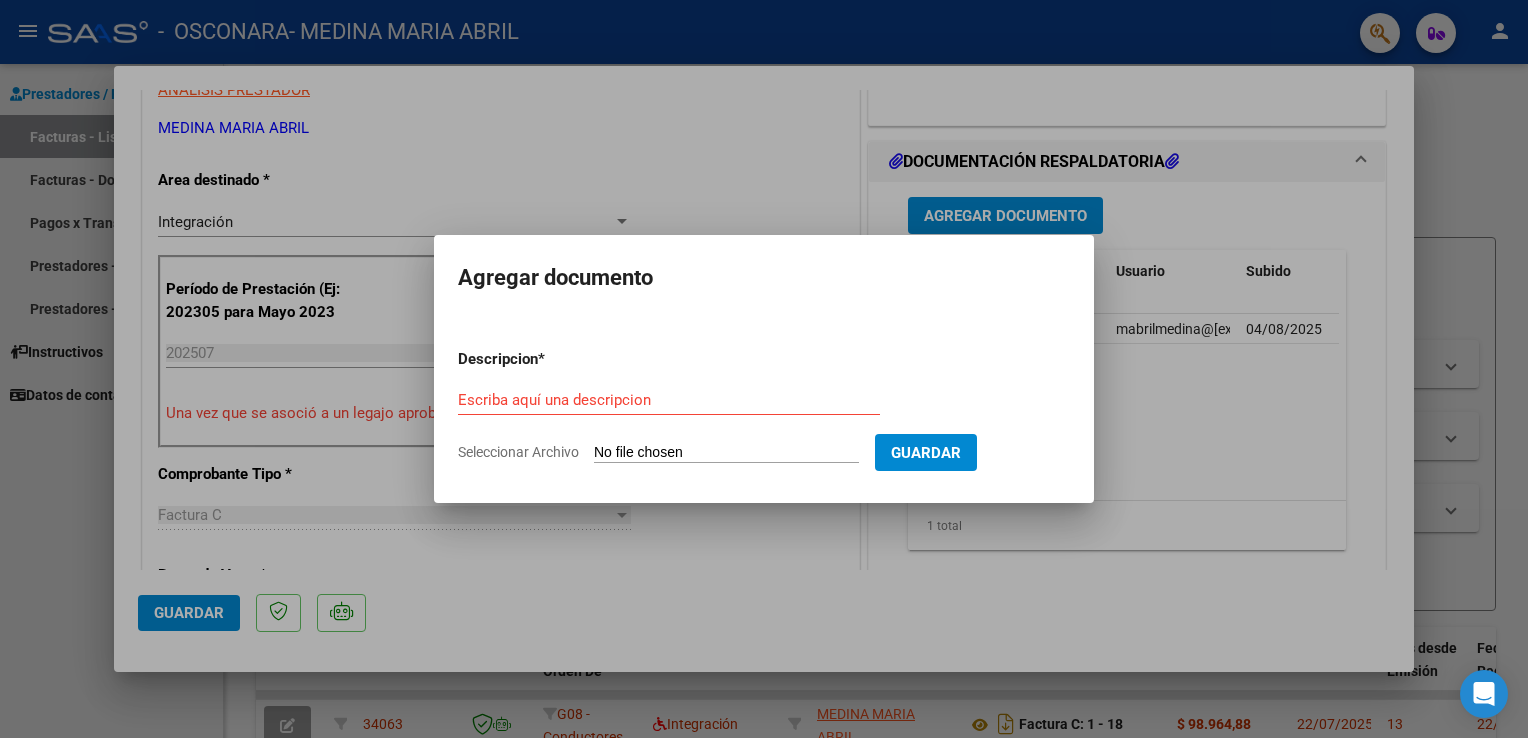 type on "C:\fakepath\Asistencia.pdf" 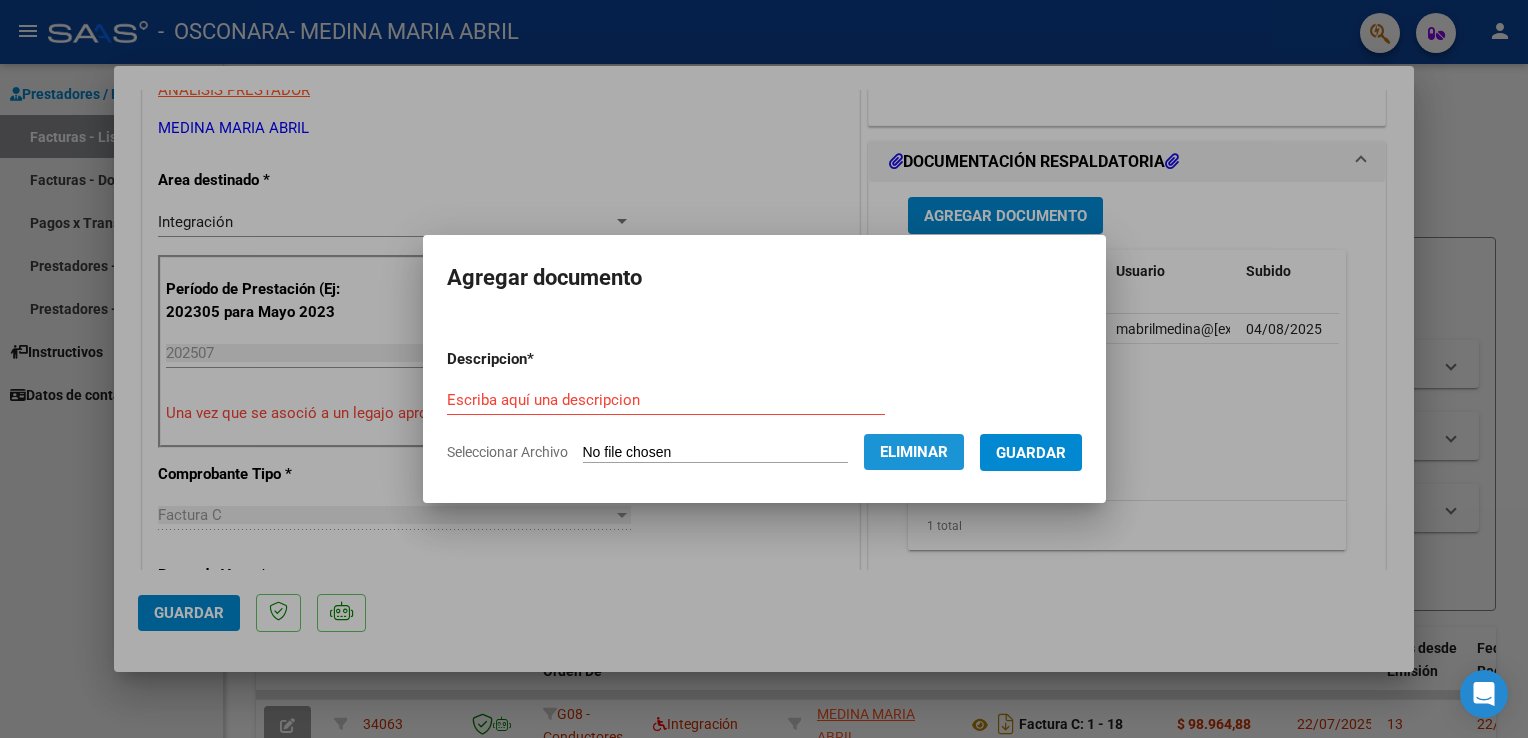 click on "Eliminar" 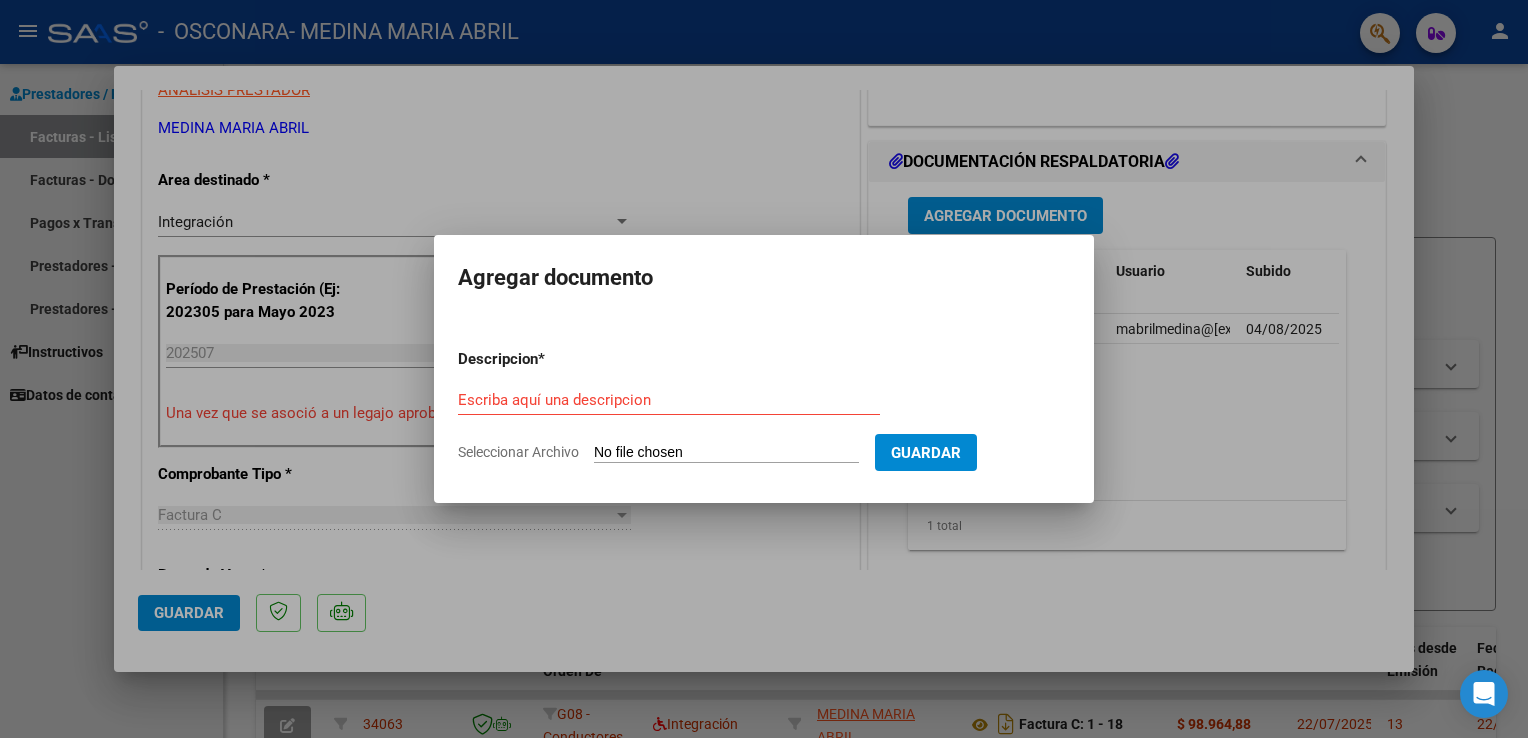 click on "Seleccionar Archivo" 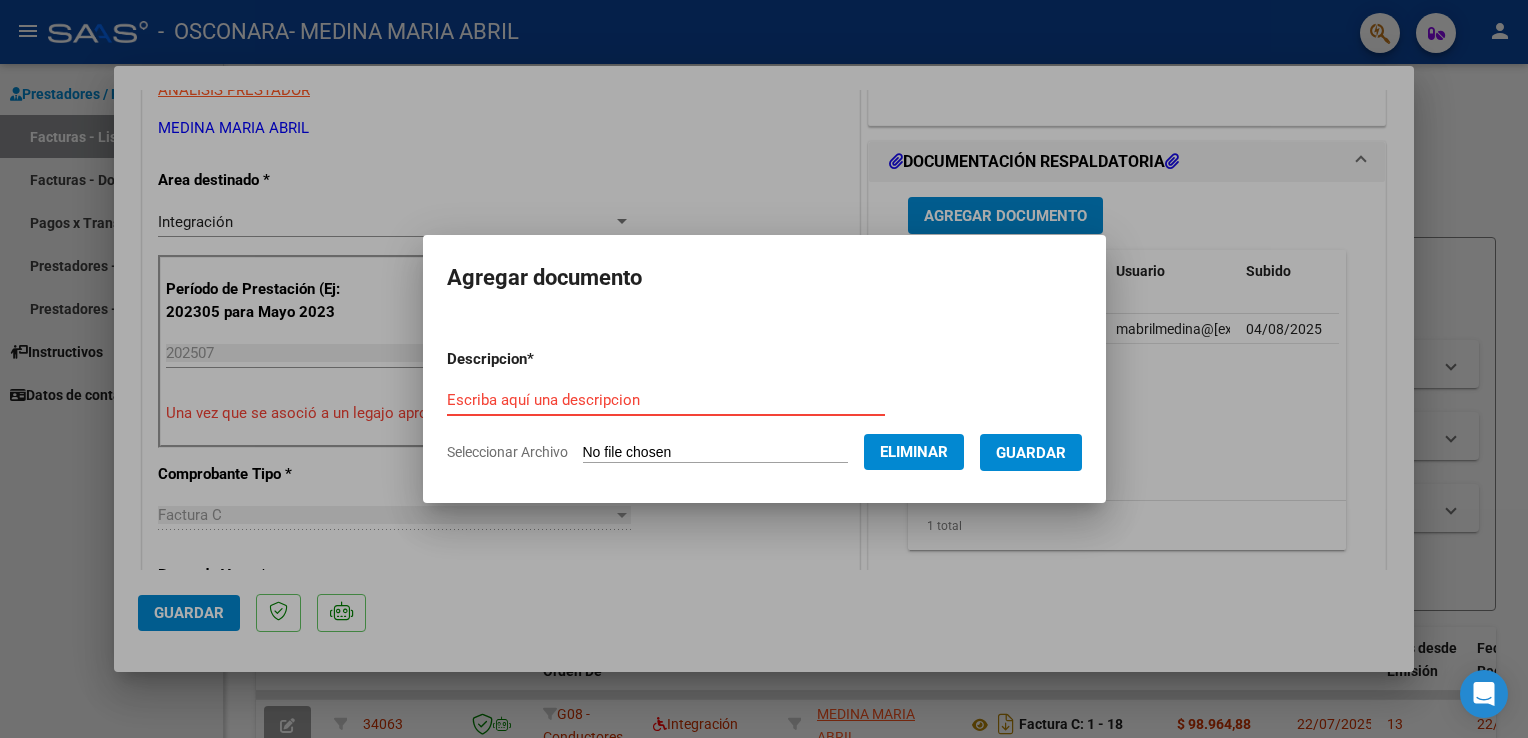 click on "Escriba aquí una descripcion" at bounding box center (666, 400) 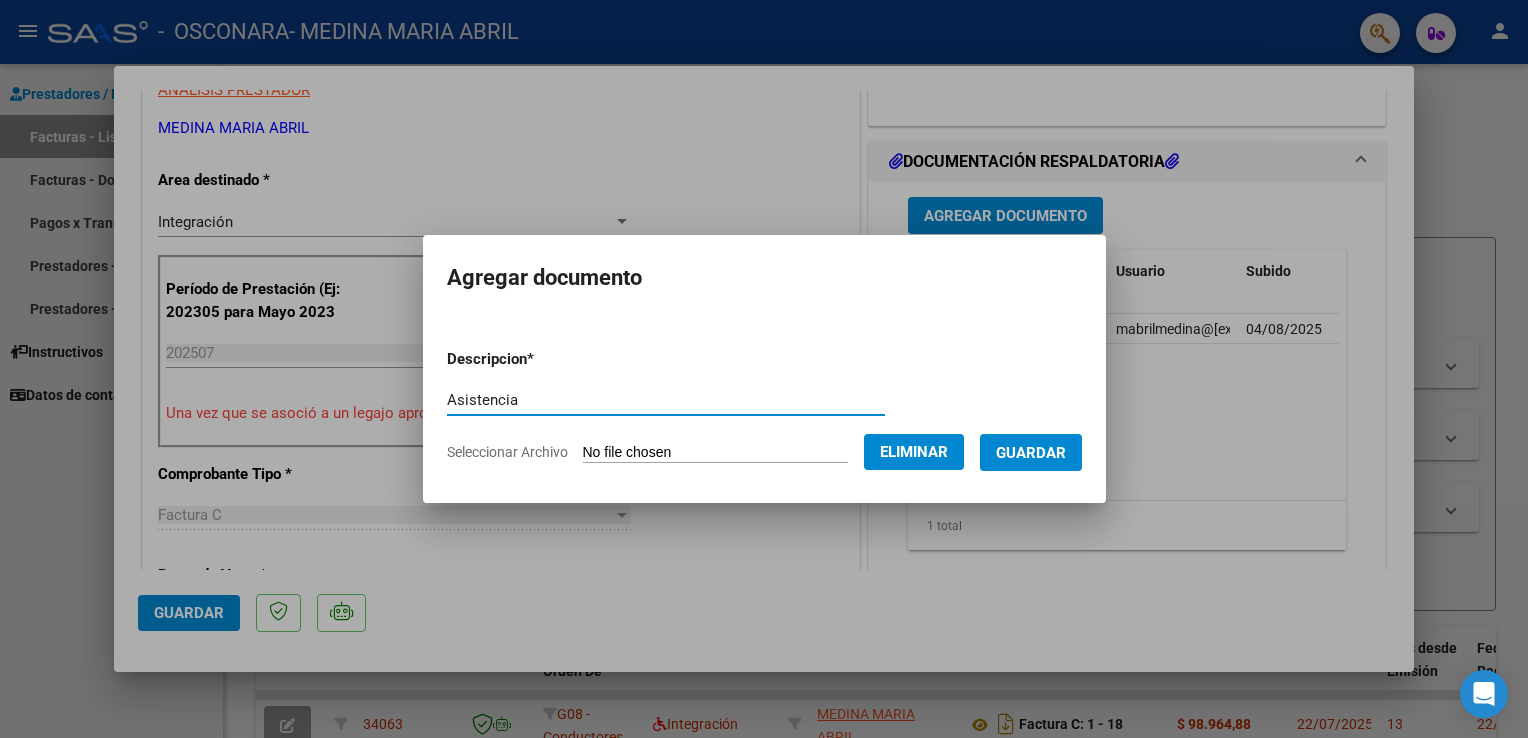 type on "Asistencia" 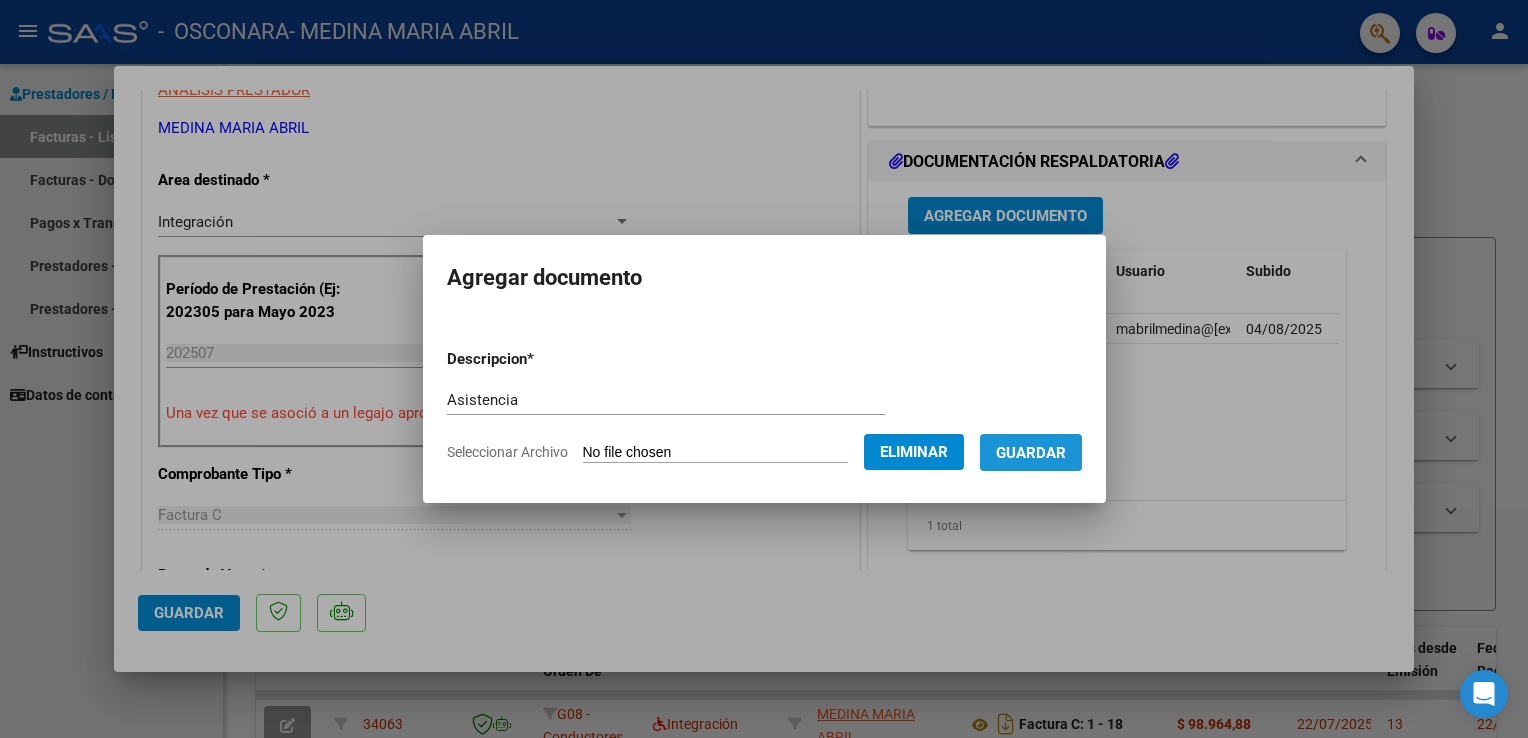 click on "Guardar" at bounding box center (1031, 453) 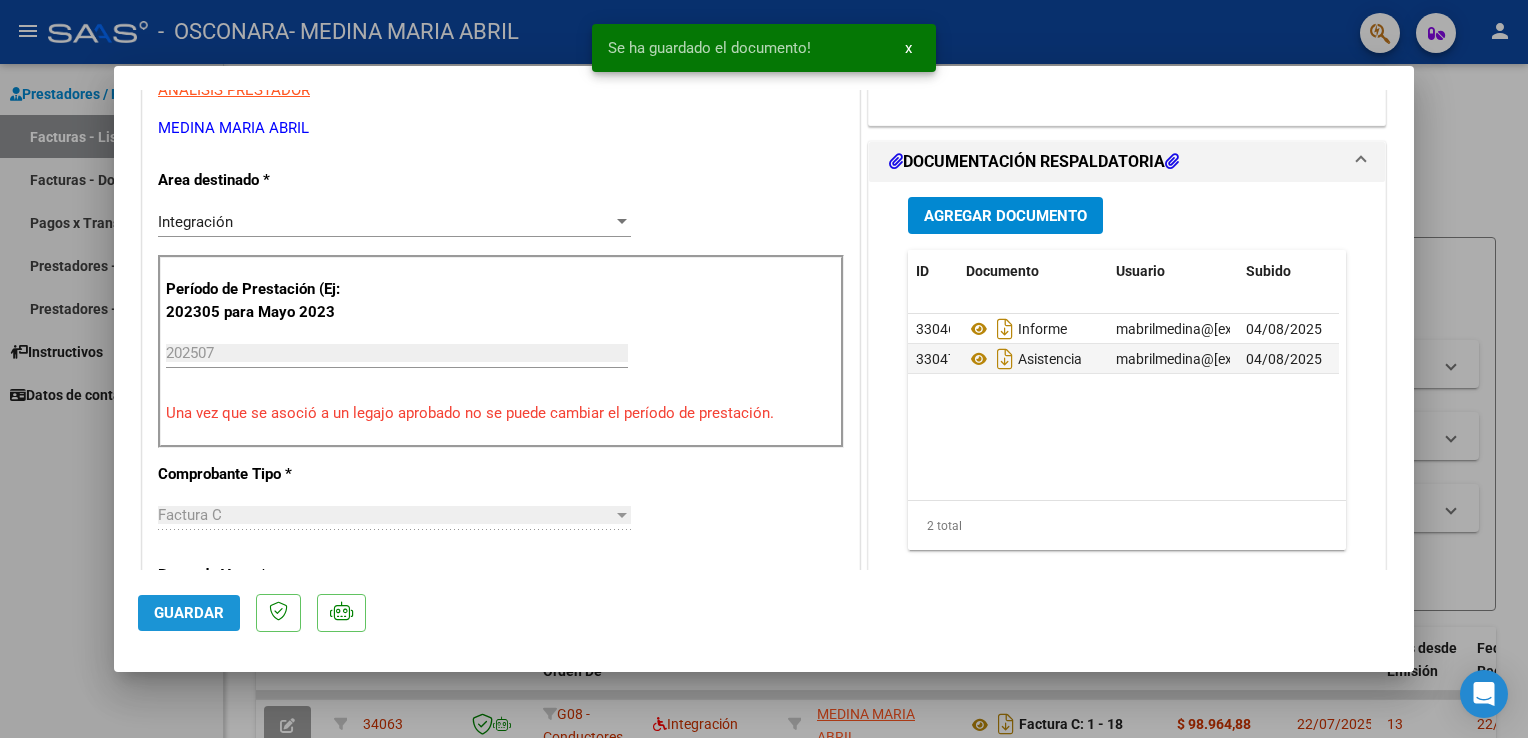 click on "Guardar" 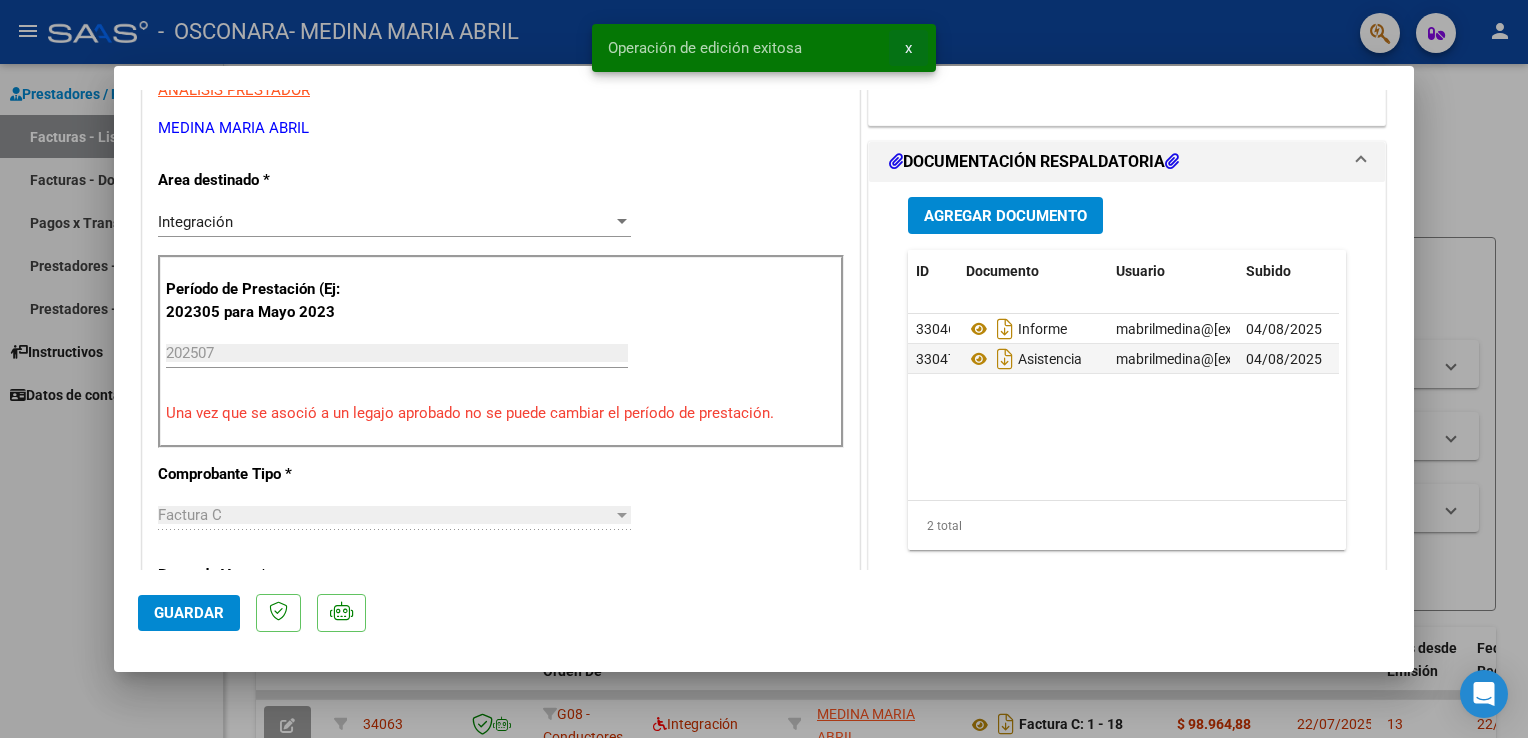 click on "x" at bounding box center (908, 48) 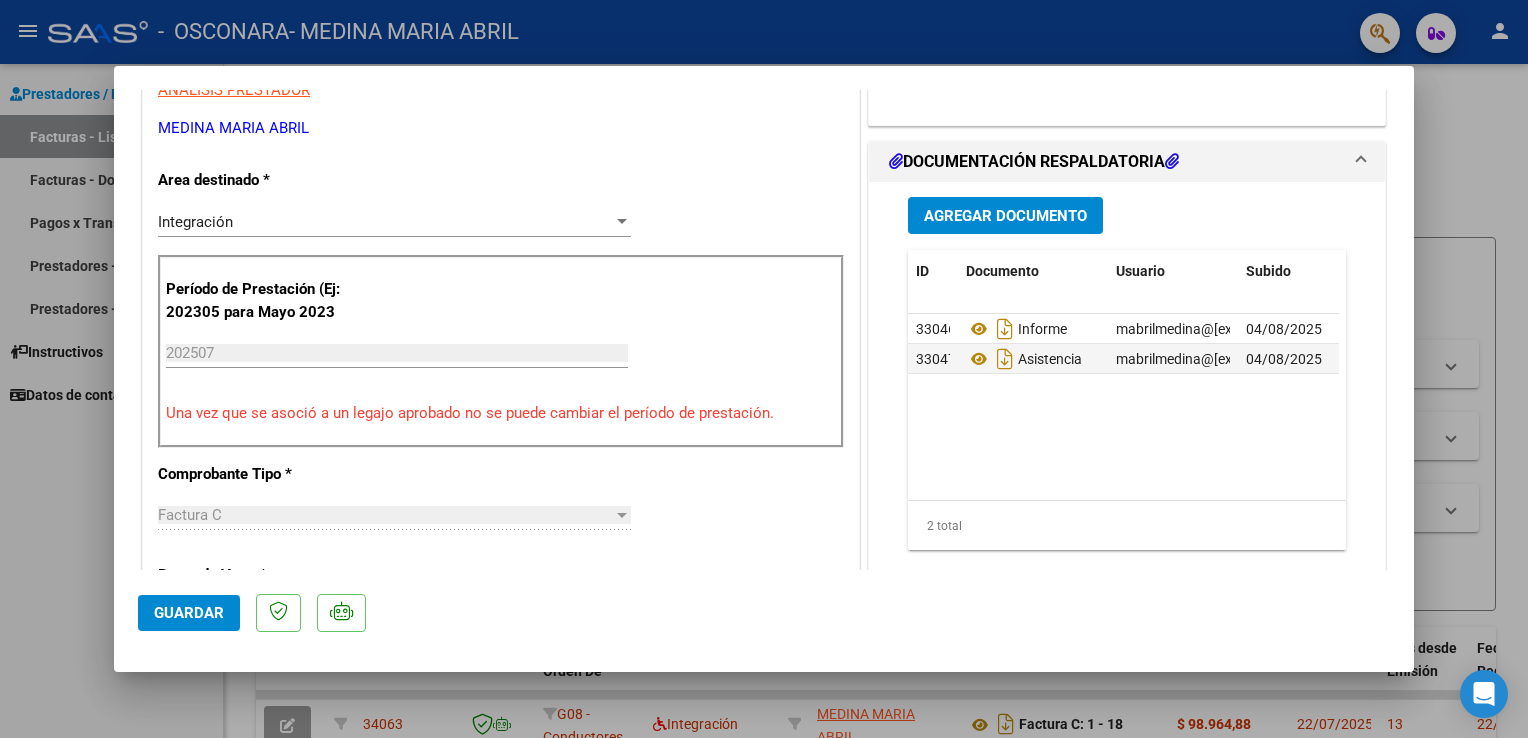 click at bounding box center (764, 369) 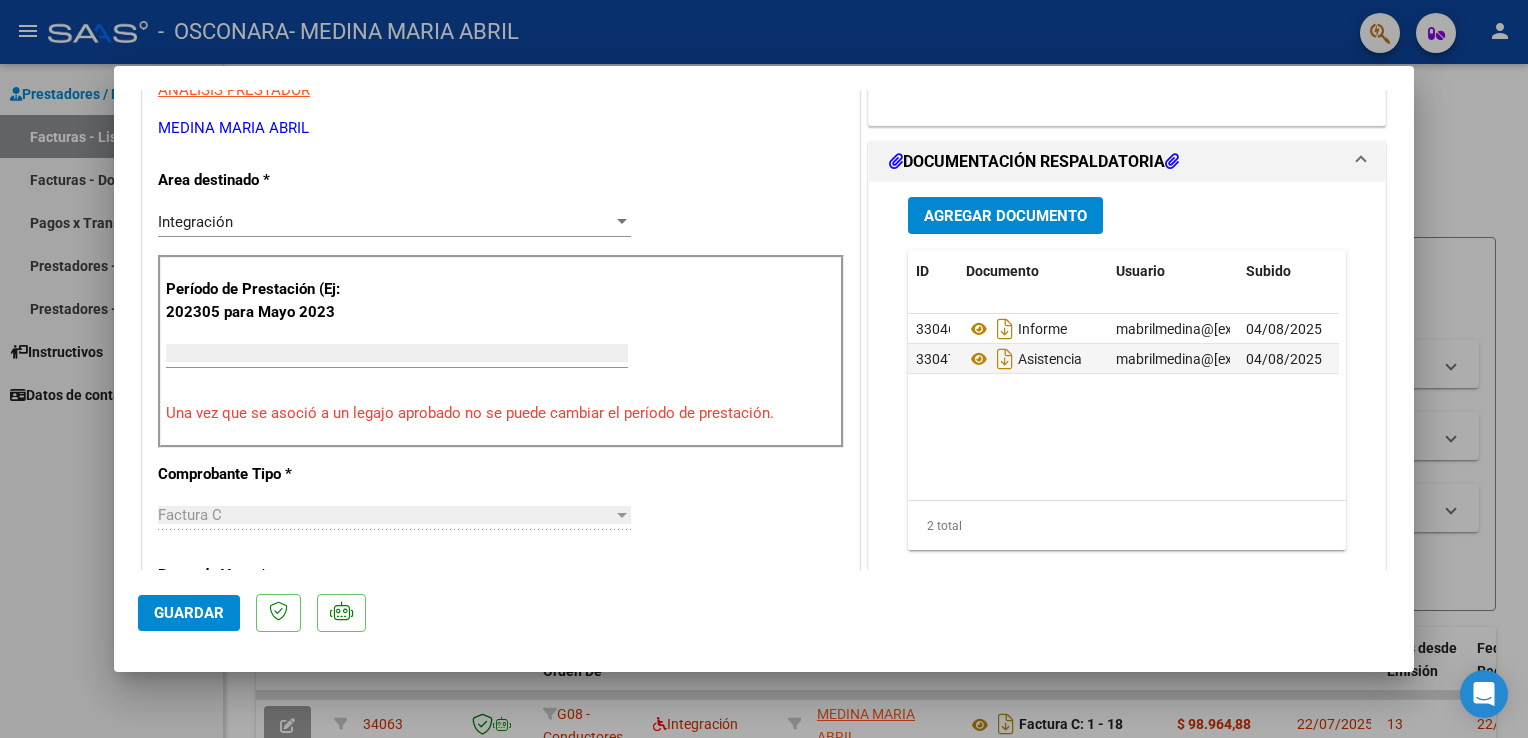 scroll, scrollTop: 0, scrollLeft: 0, axis: both 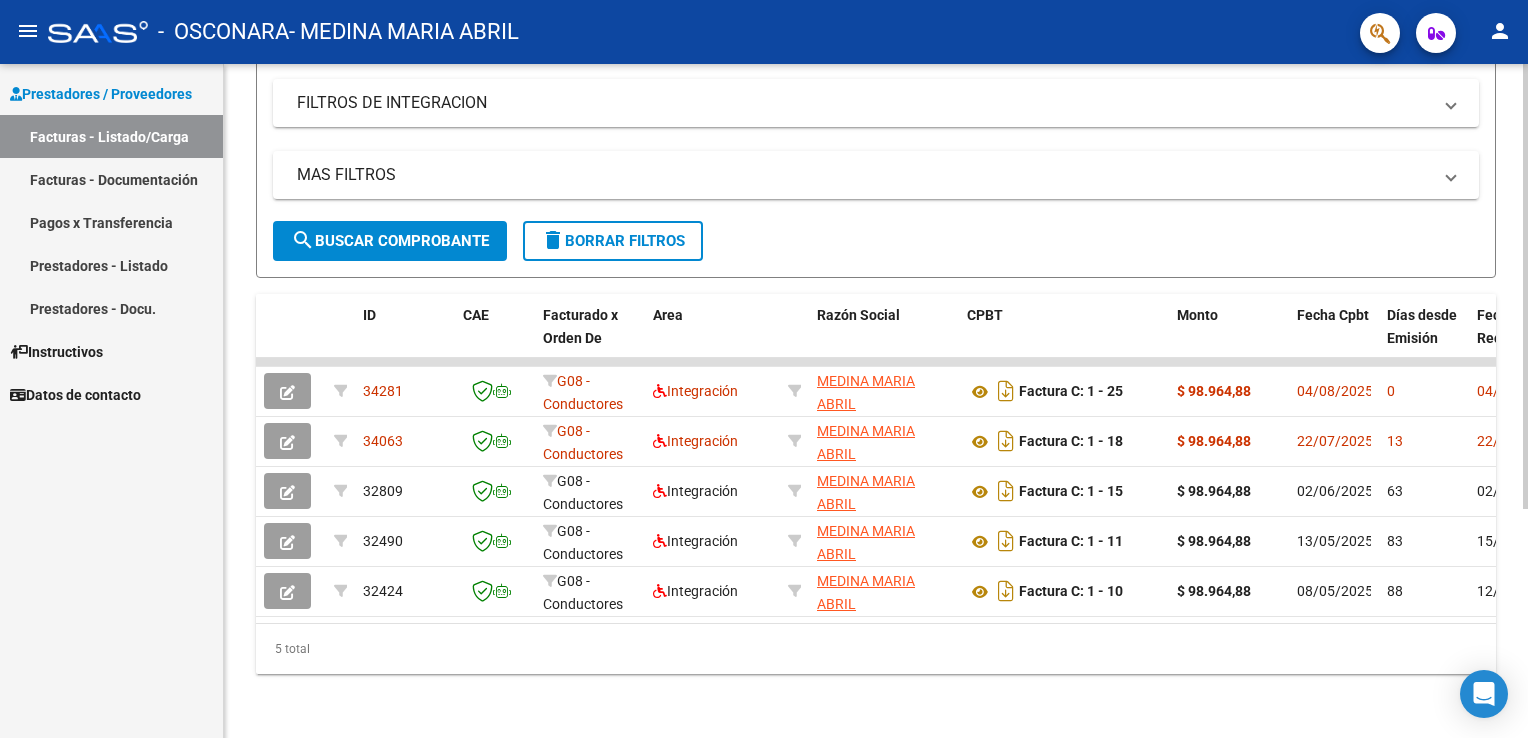 click 